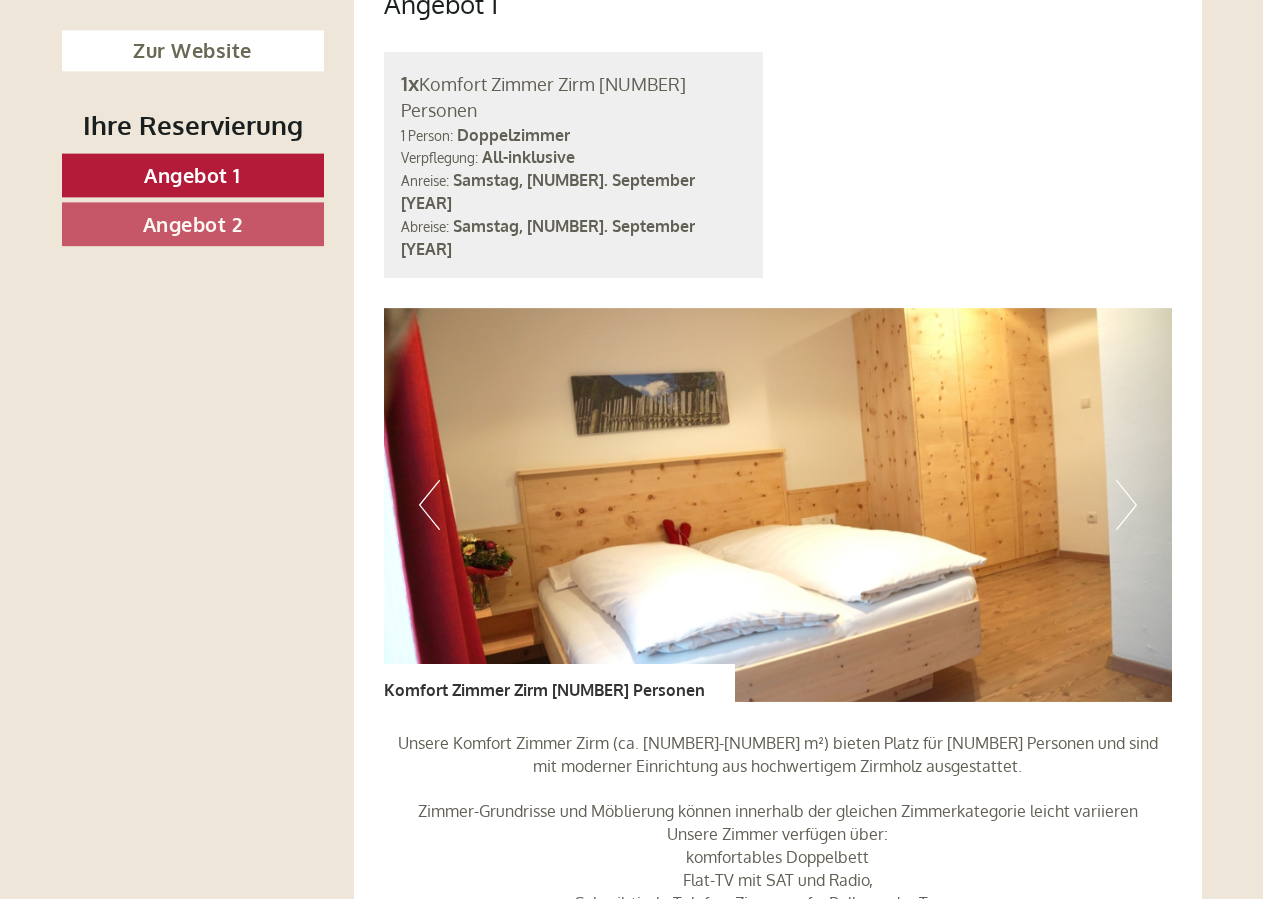 scroll, scrollTop: 1020, scrollLeft: 0, axis: vertical 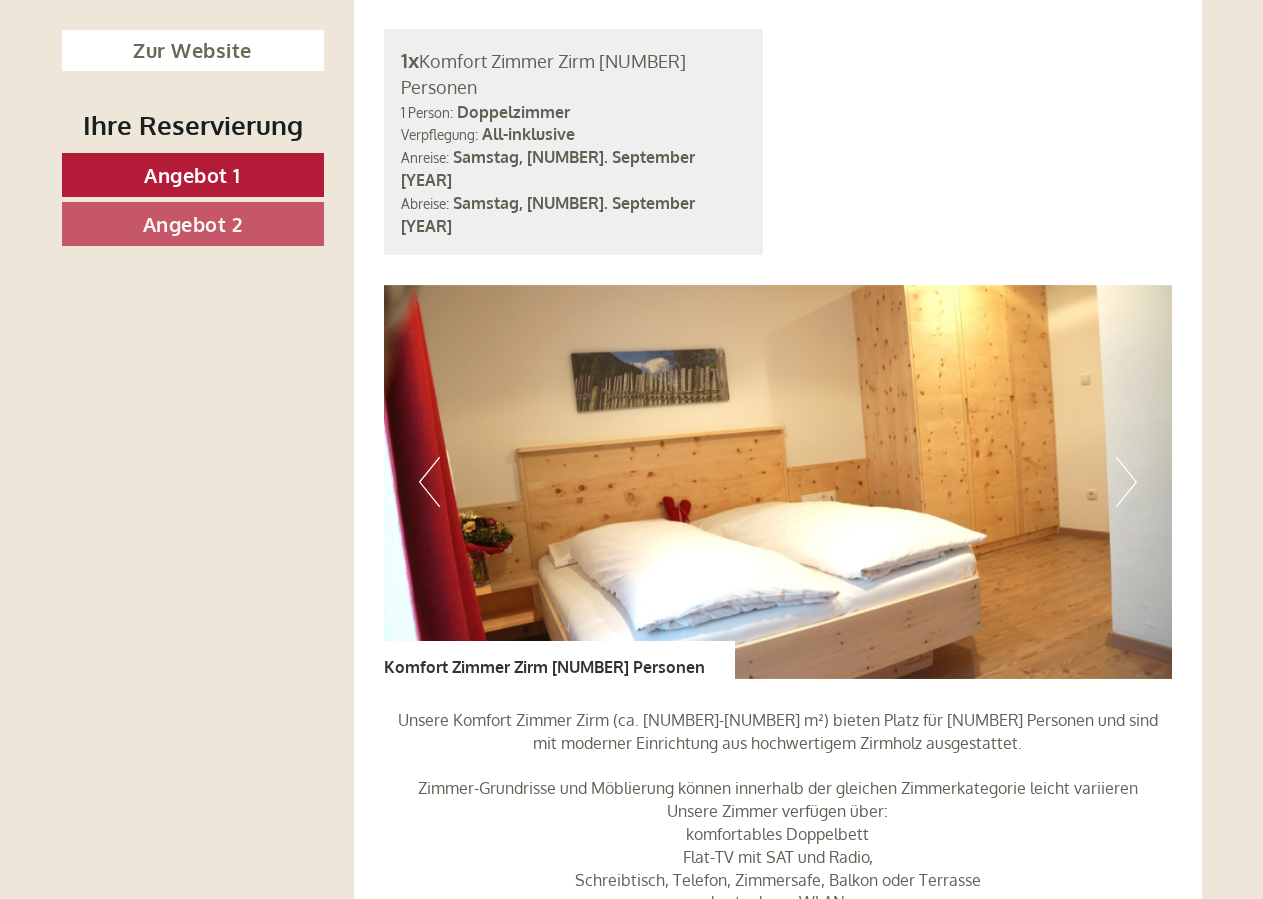 click on "Next" at bounding box center (1126, 482) 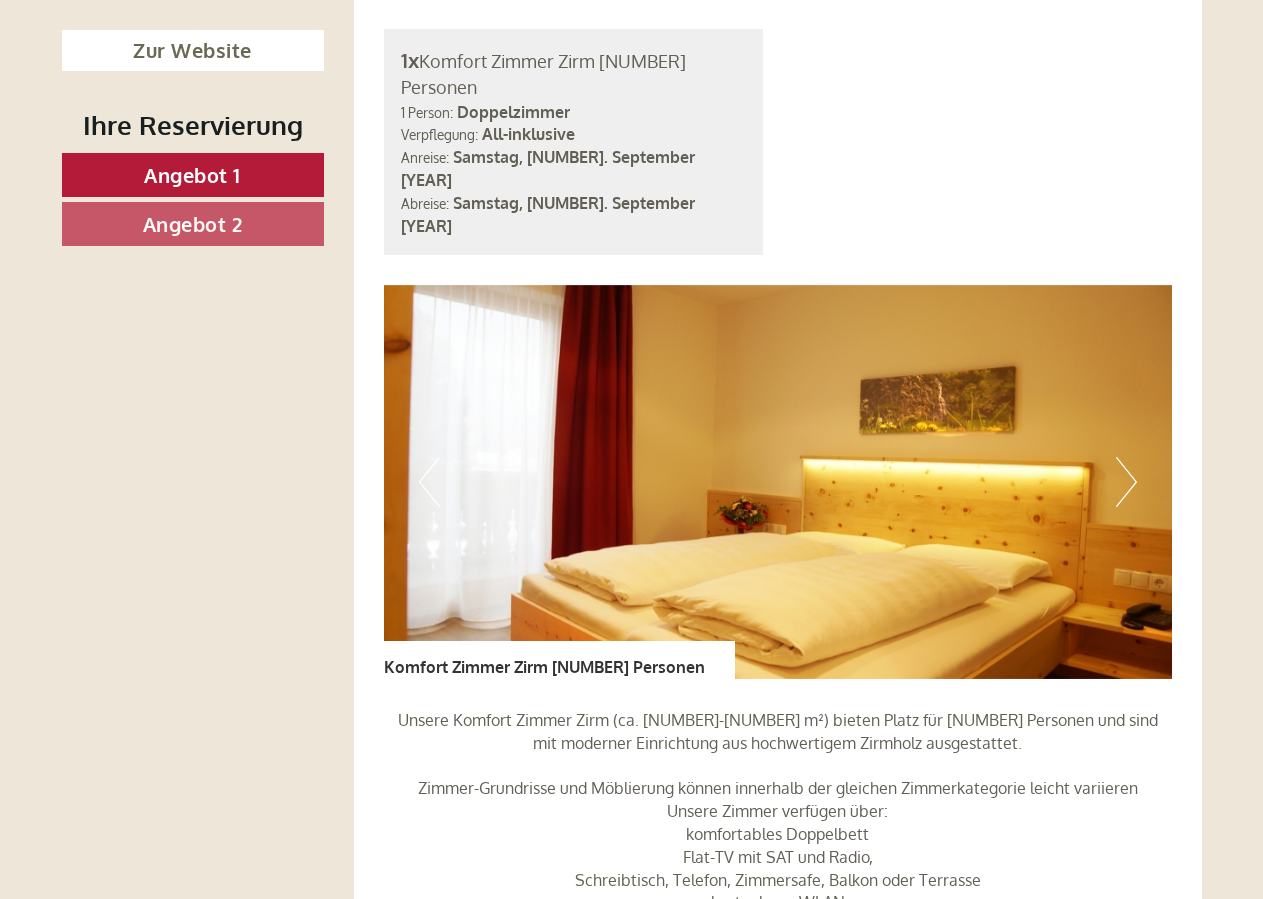click on "Next" at bounding box center (1126, 482) 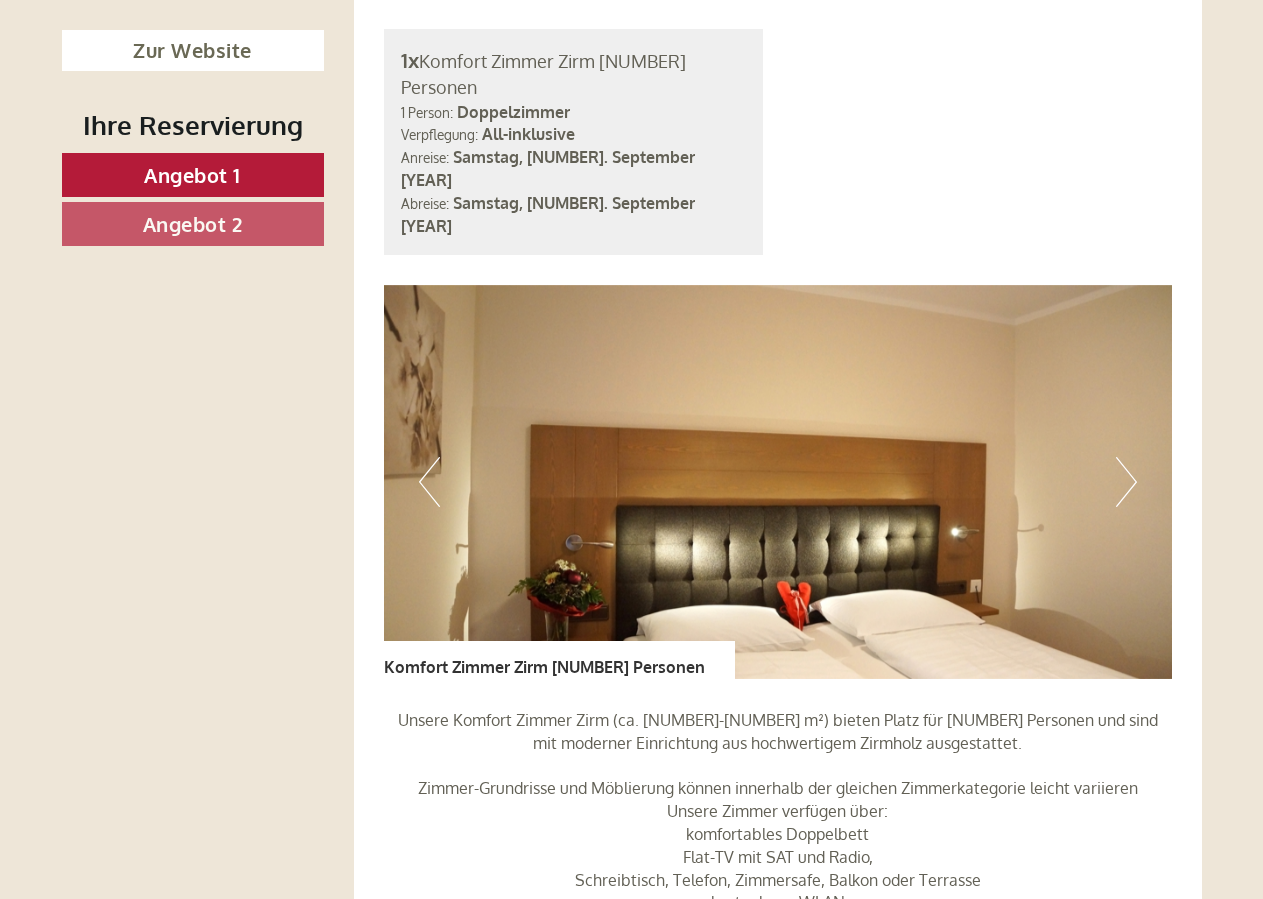 click on "Next" at bounding box center [1126, 482] 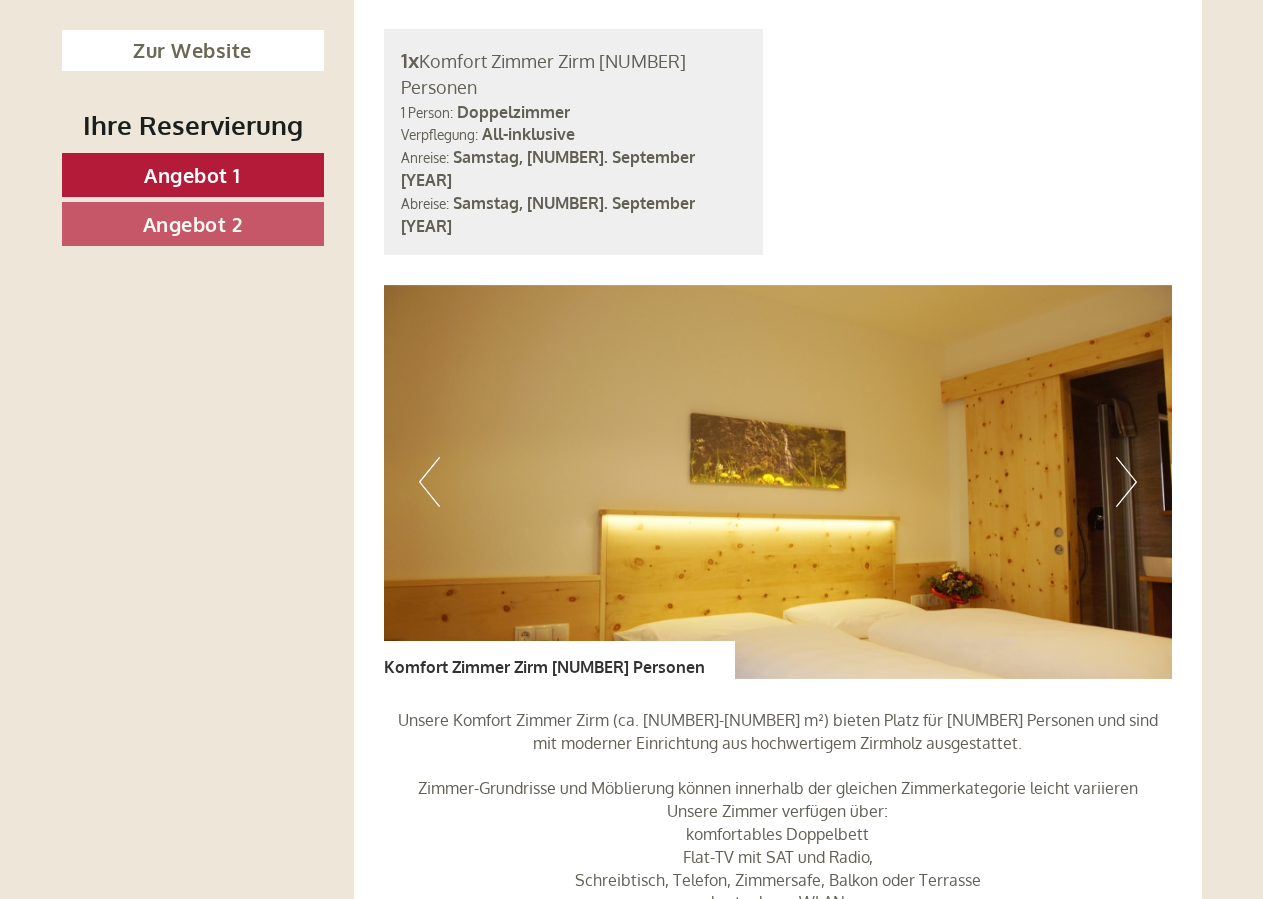 click on "Next" at bounding box center [1126, 482] 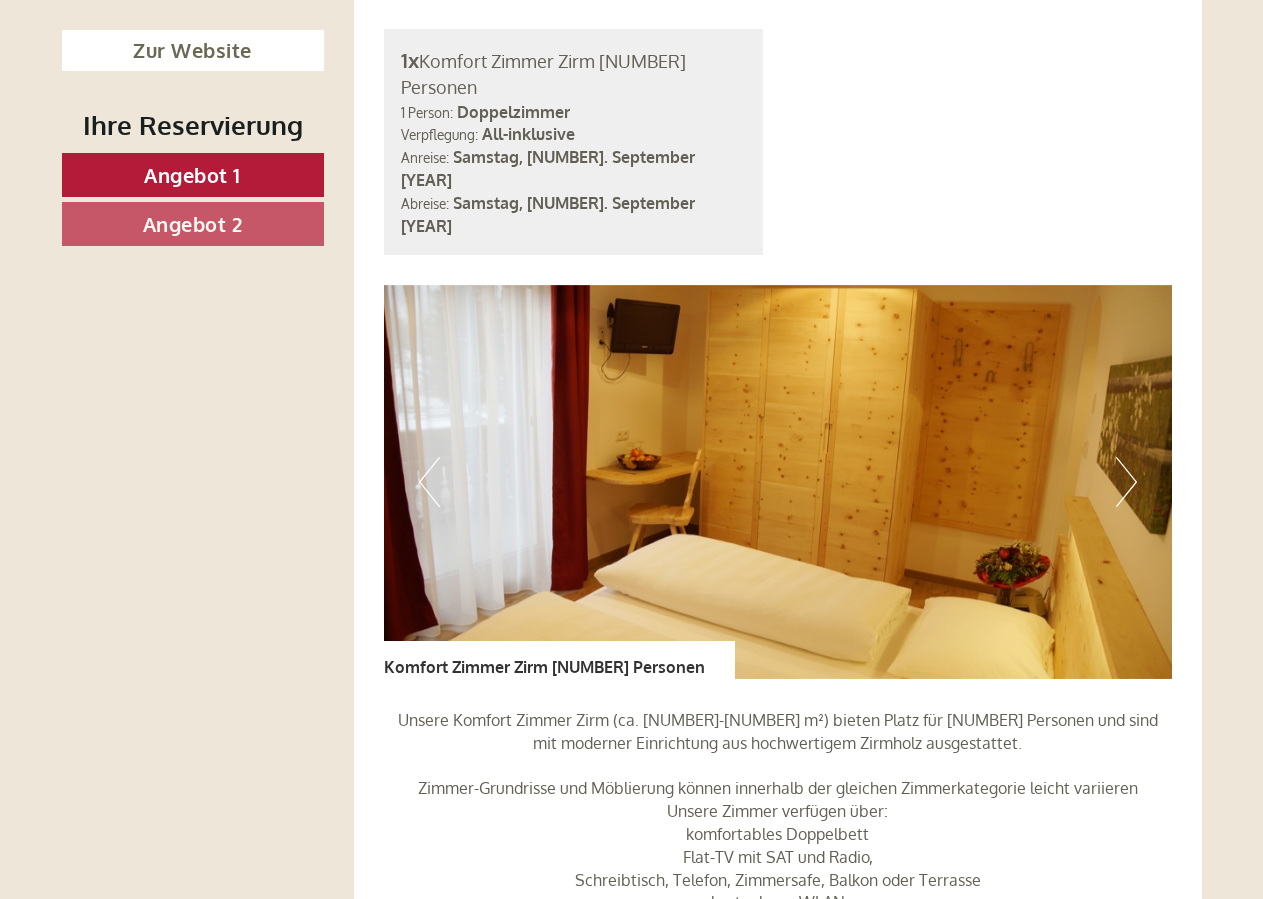 click on "Next" at bounding box center (1126, 482) 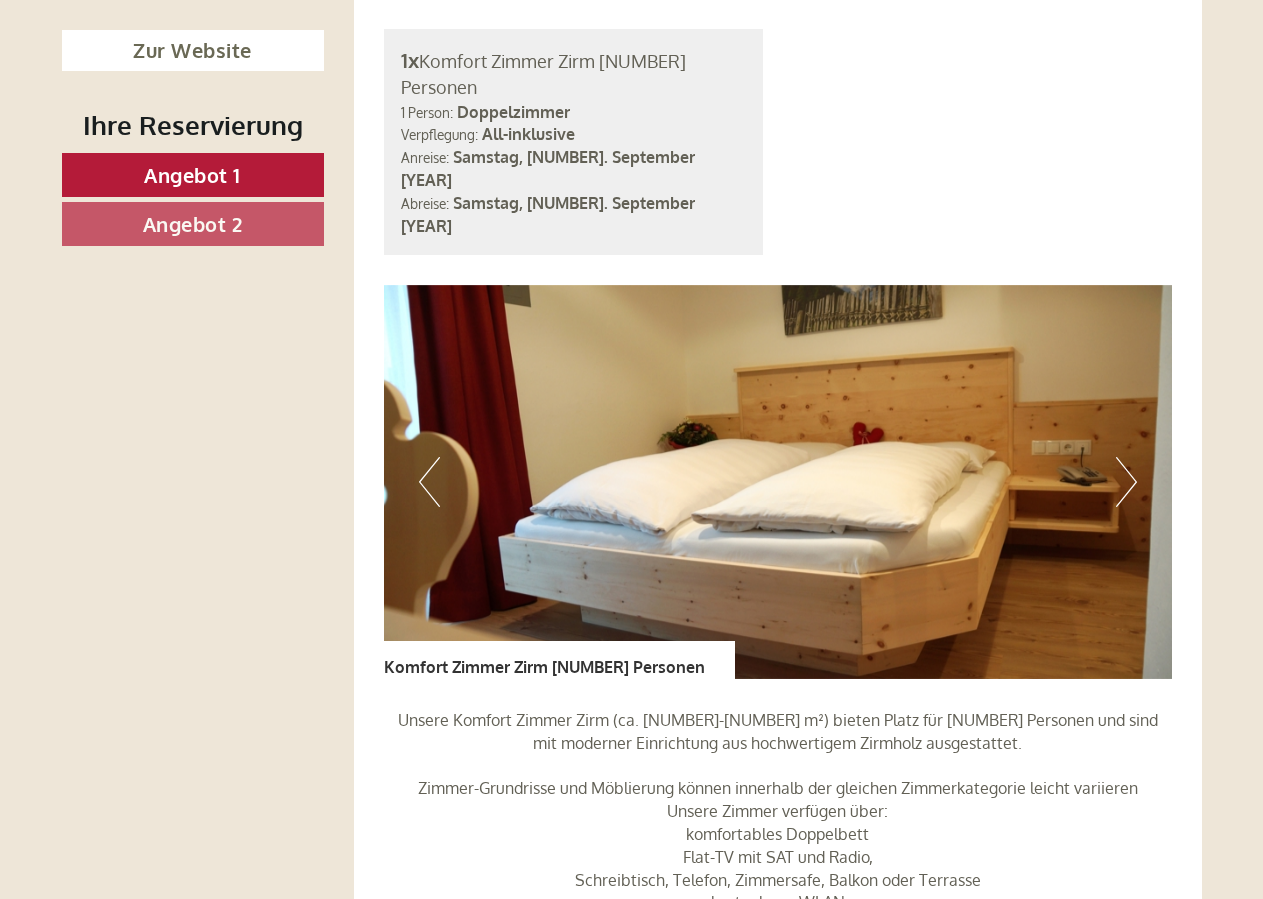 click on "Next" at bounding box center [1126, 482] 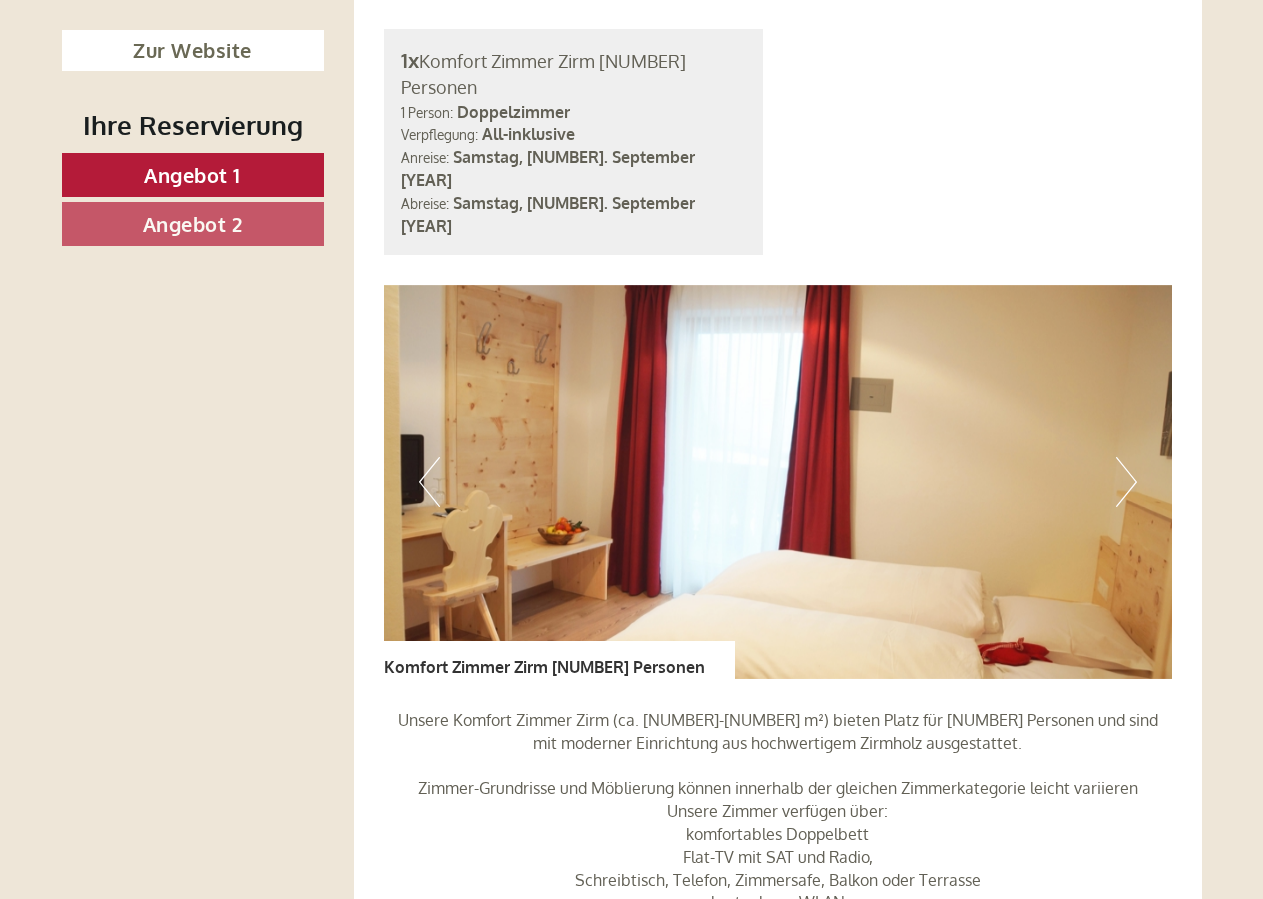 click on "Next" at bounding box center [1126, 482] 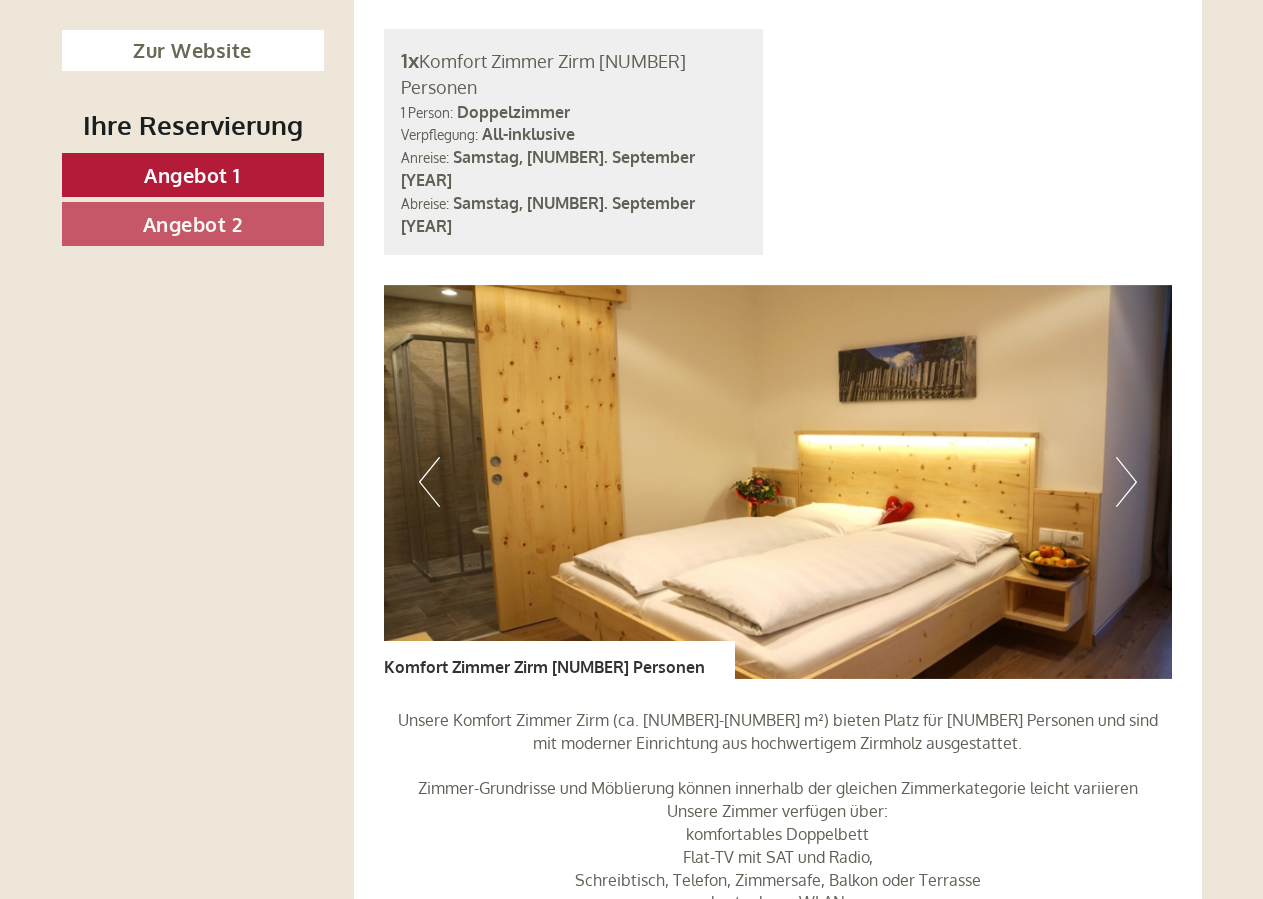 click on "Next" at bounding box center (1126, 482) 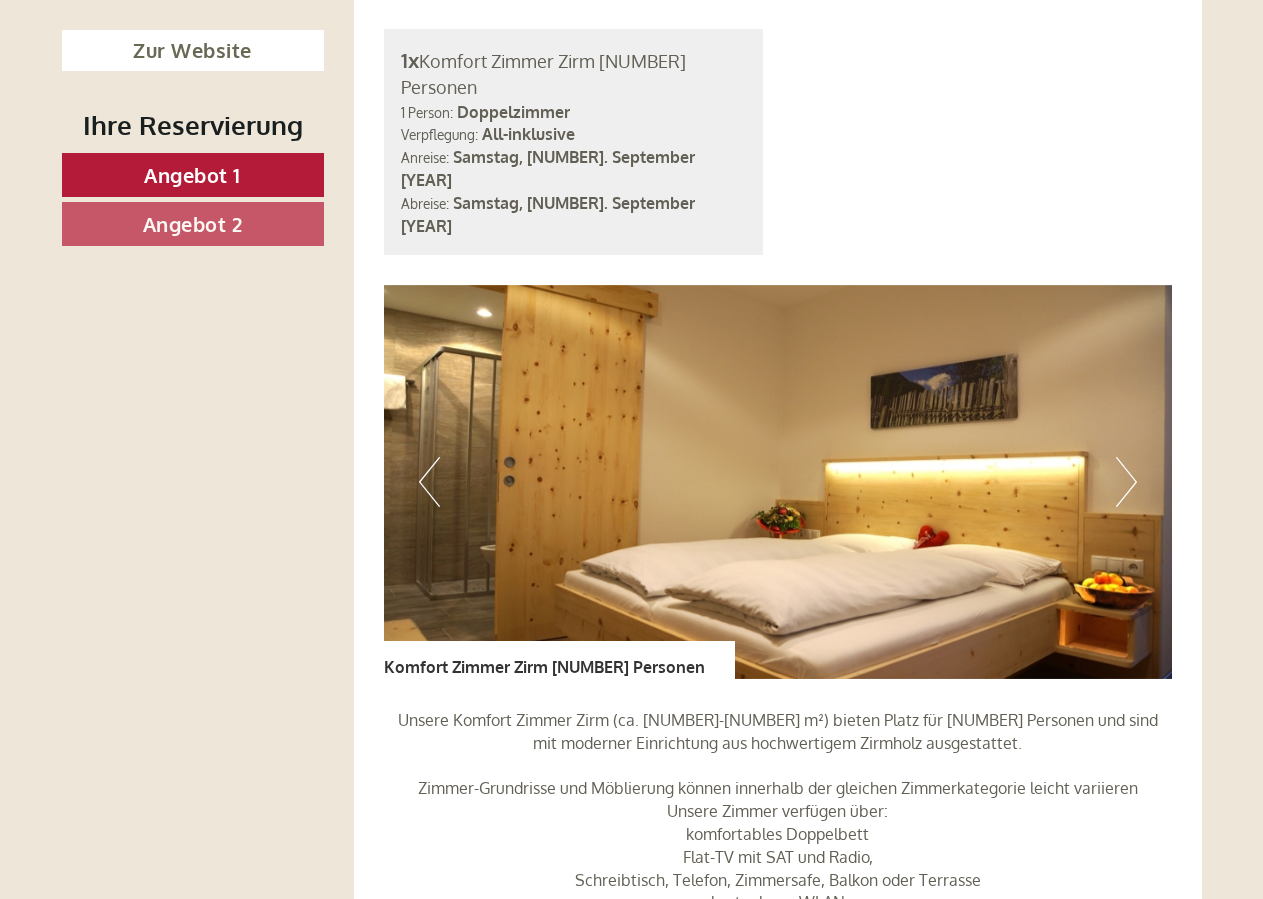 click on "Next" at bounding box center [1126, 482] 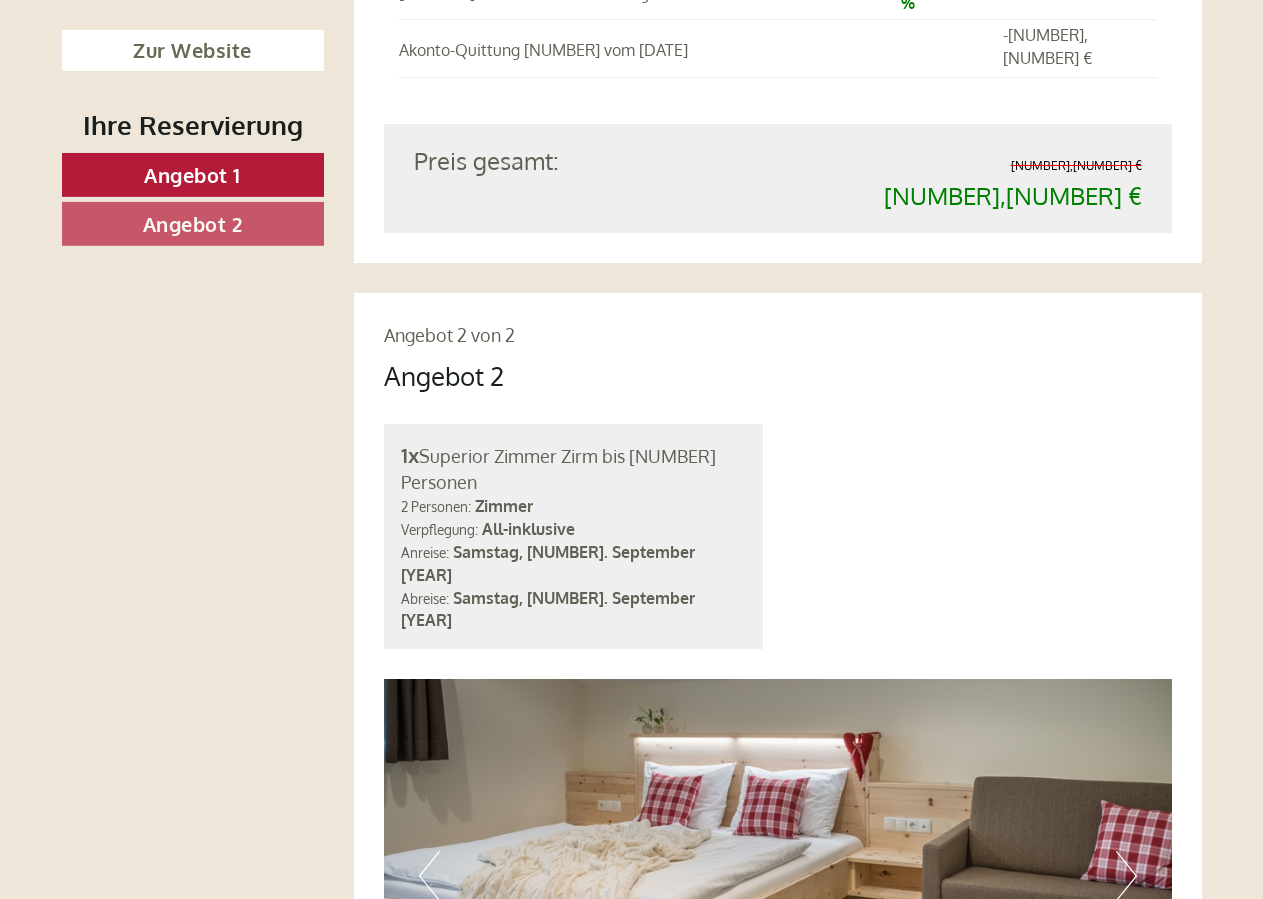 scroll, scrollTop: 2448, scrollLeft: 0, axis: vertical 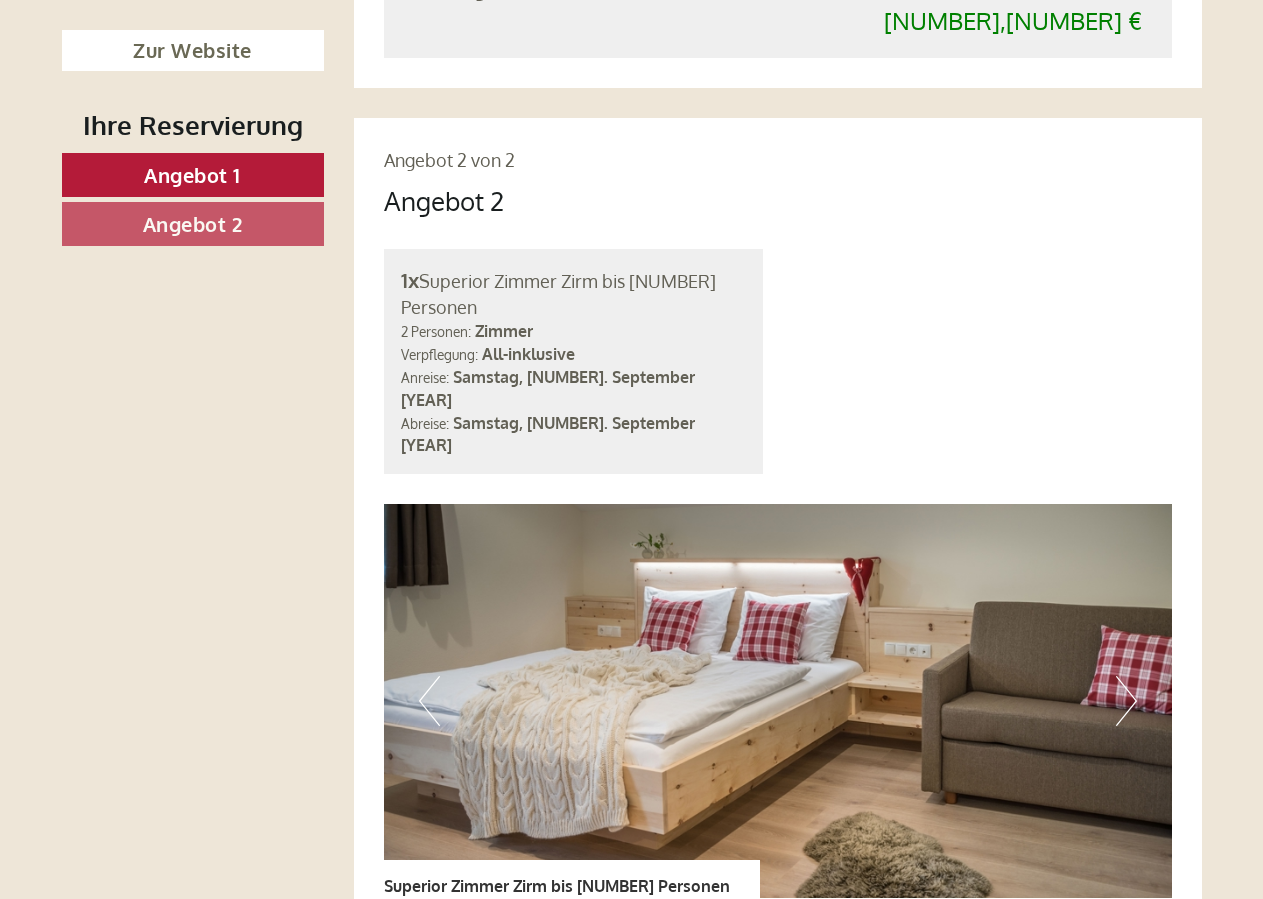 click on "Next" at bounding box center (1126, 701) 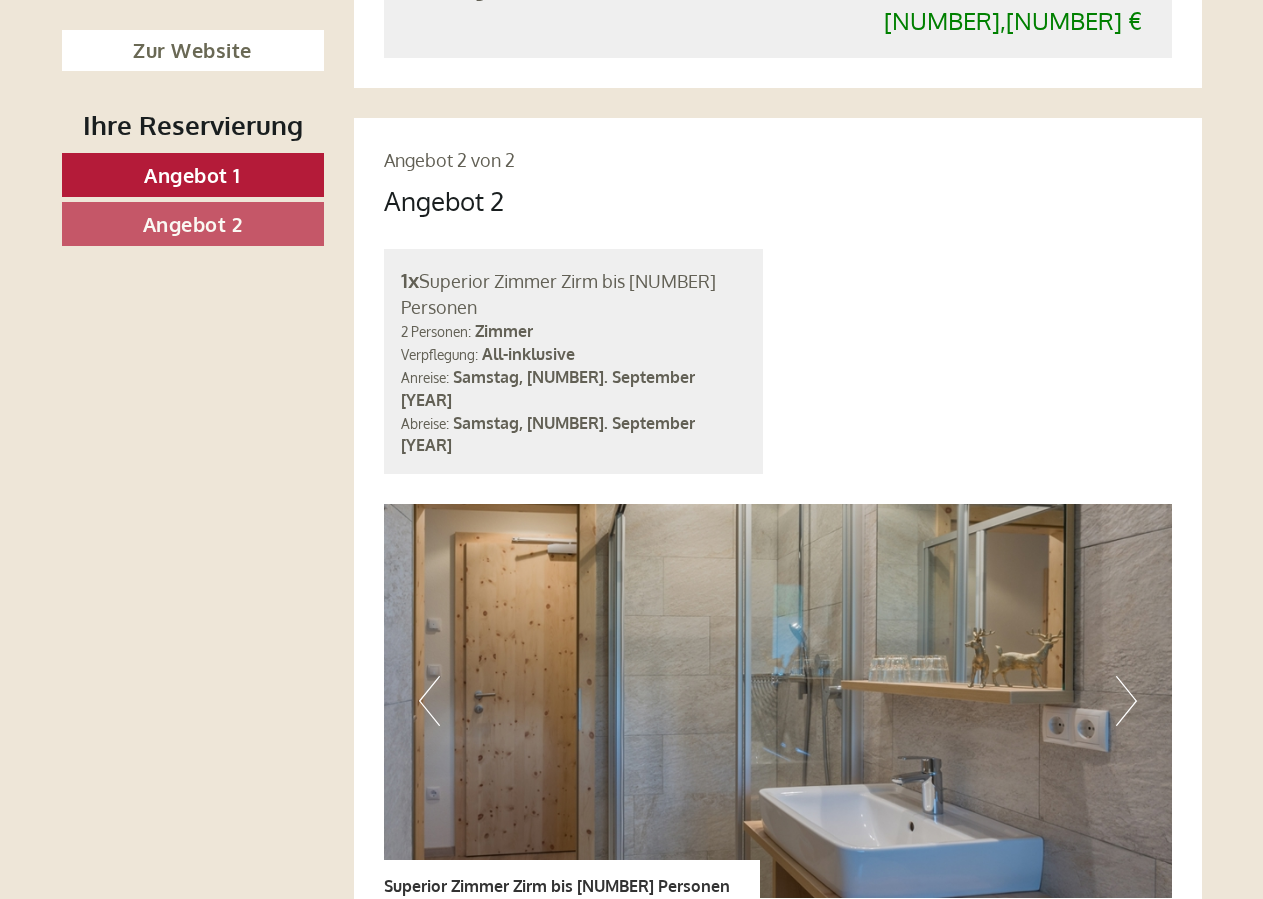 click on "Next" at bounding box center [1126, 701] 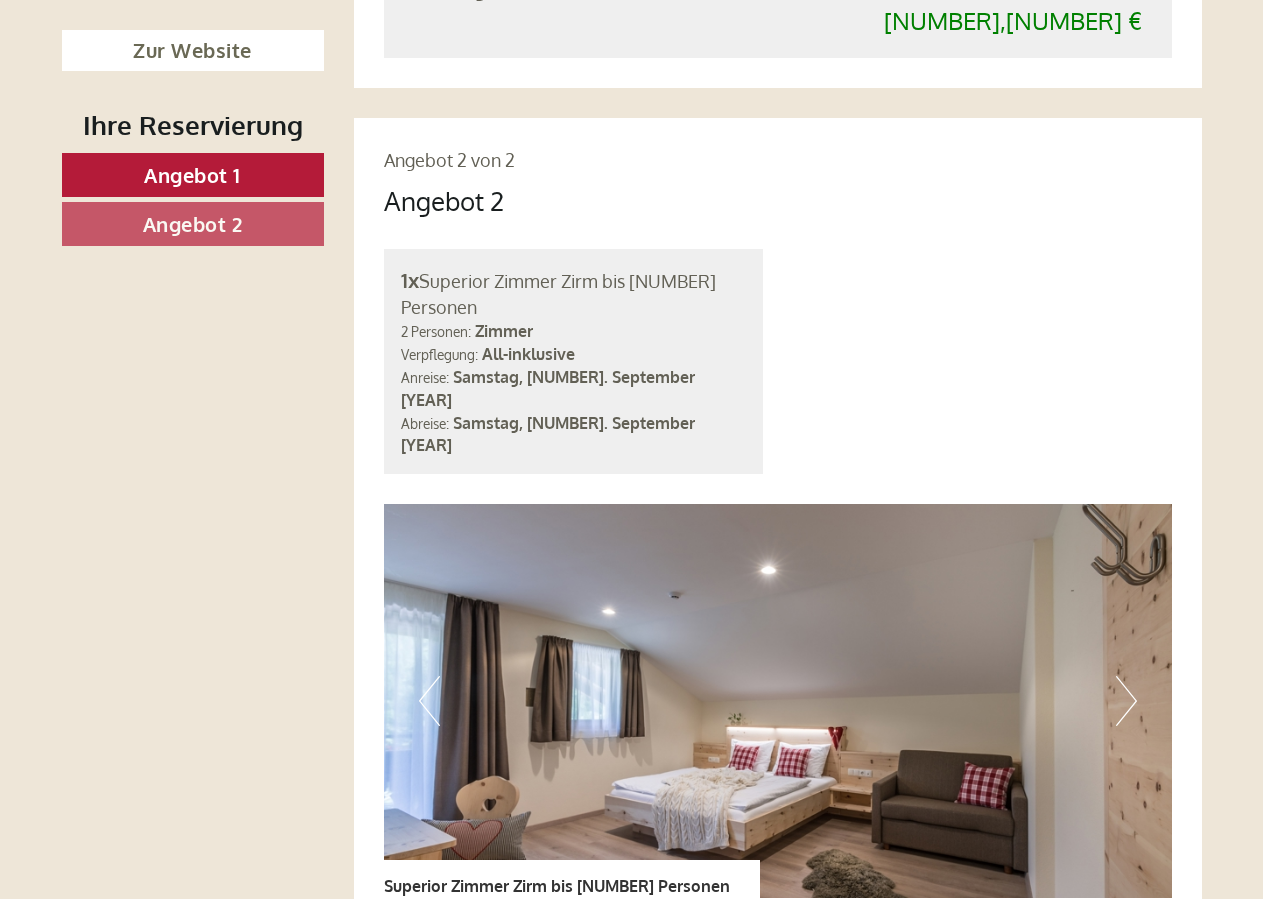 click on "Next" at bounding box center (1126, 701) 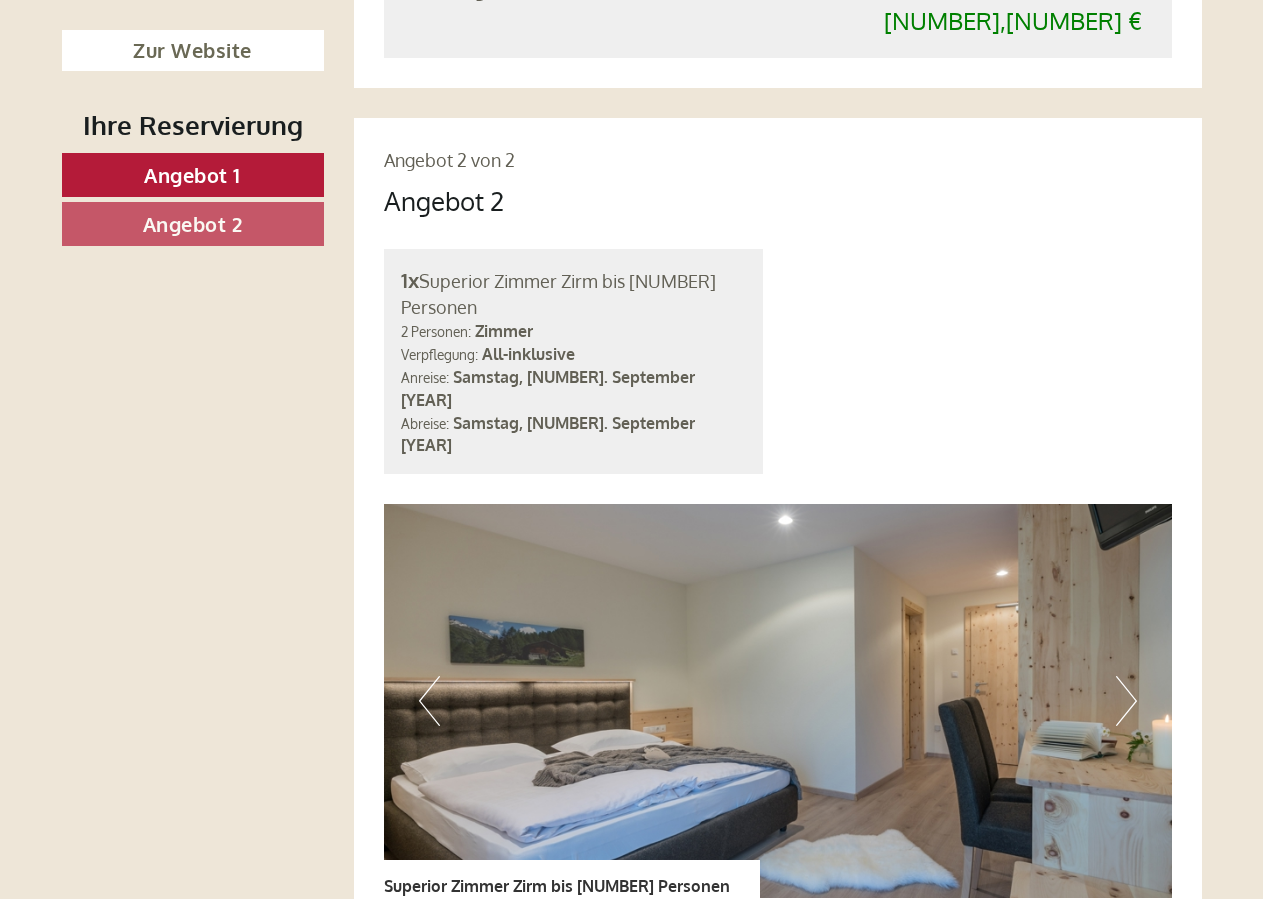click on "Next" at bounding box center (1126, 701) 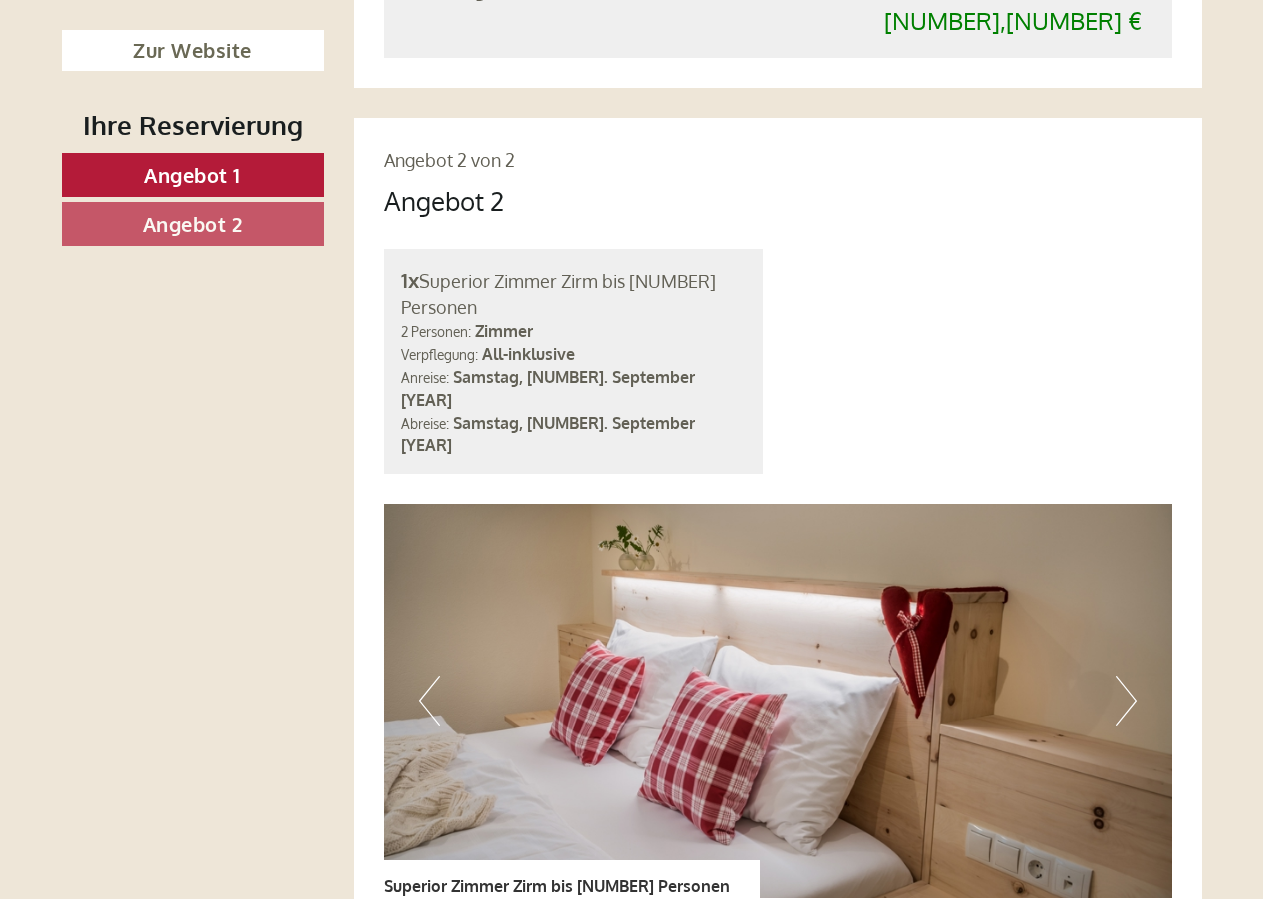 click on "Next" at bounding box center [1126, 701] 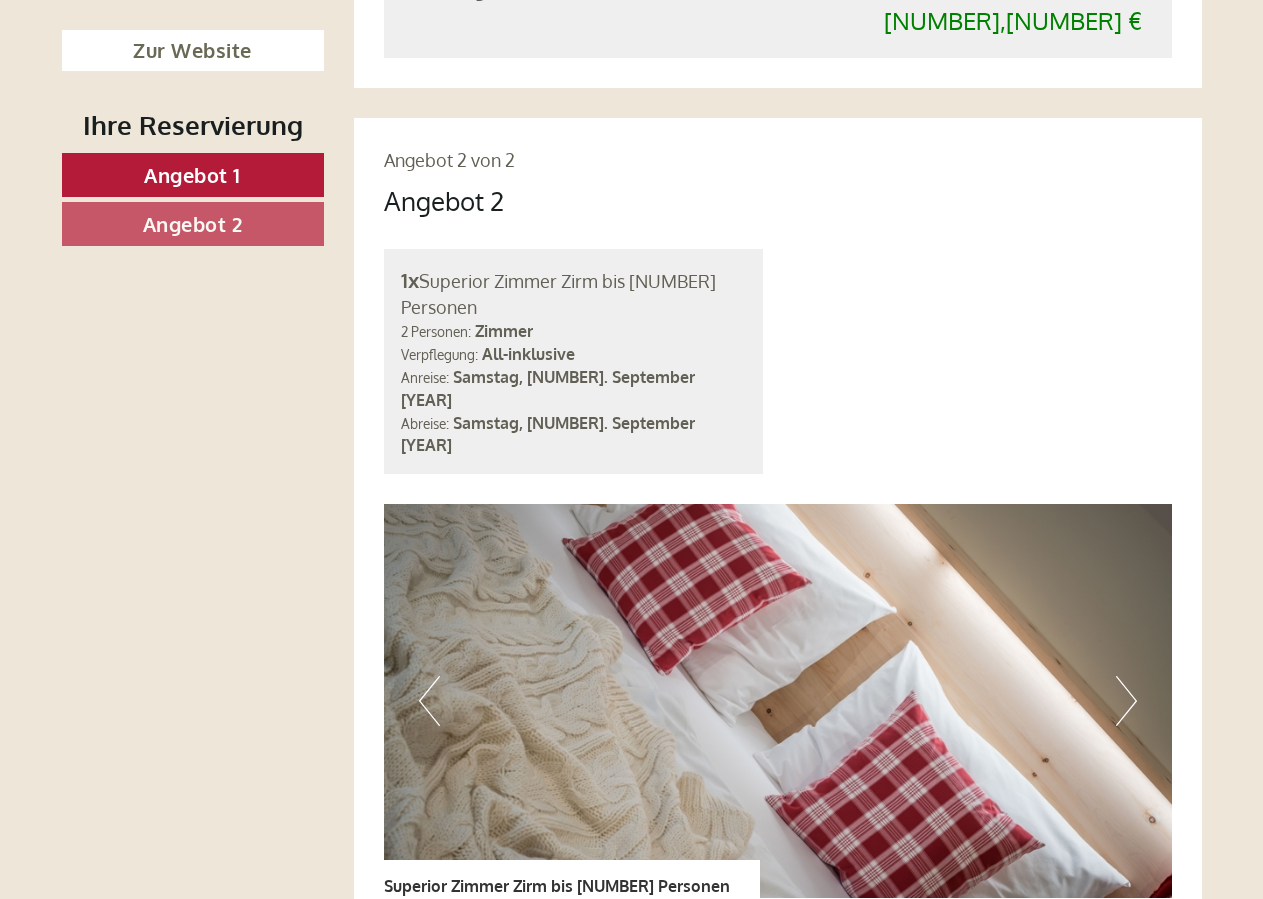 click on "Next" at bounding box center (1126, 701) 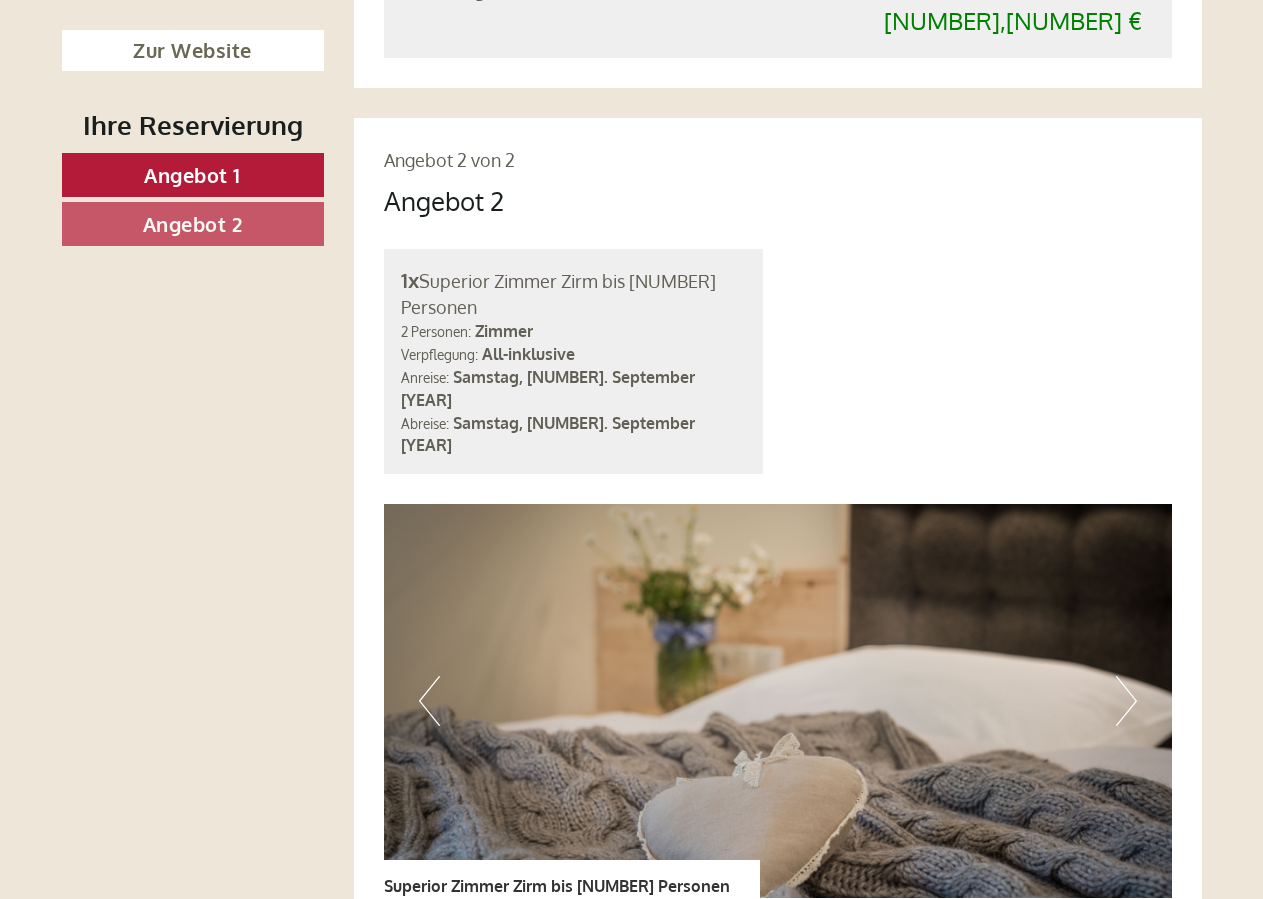 click on "Next" at bounding box center (1126, 701) 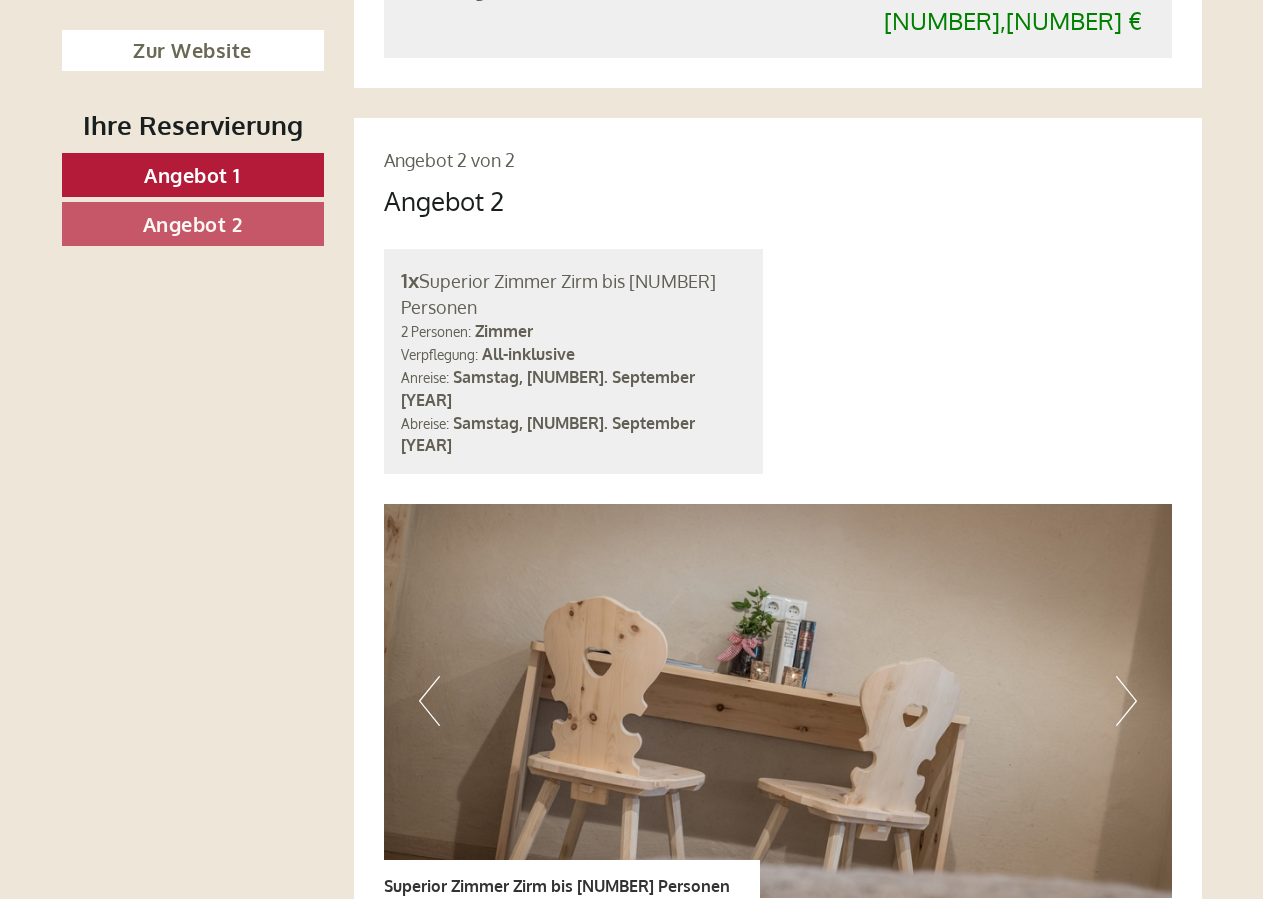 click on "Next" at bounding box center (1126, 701) 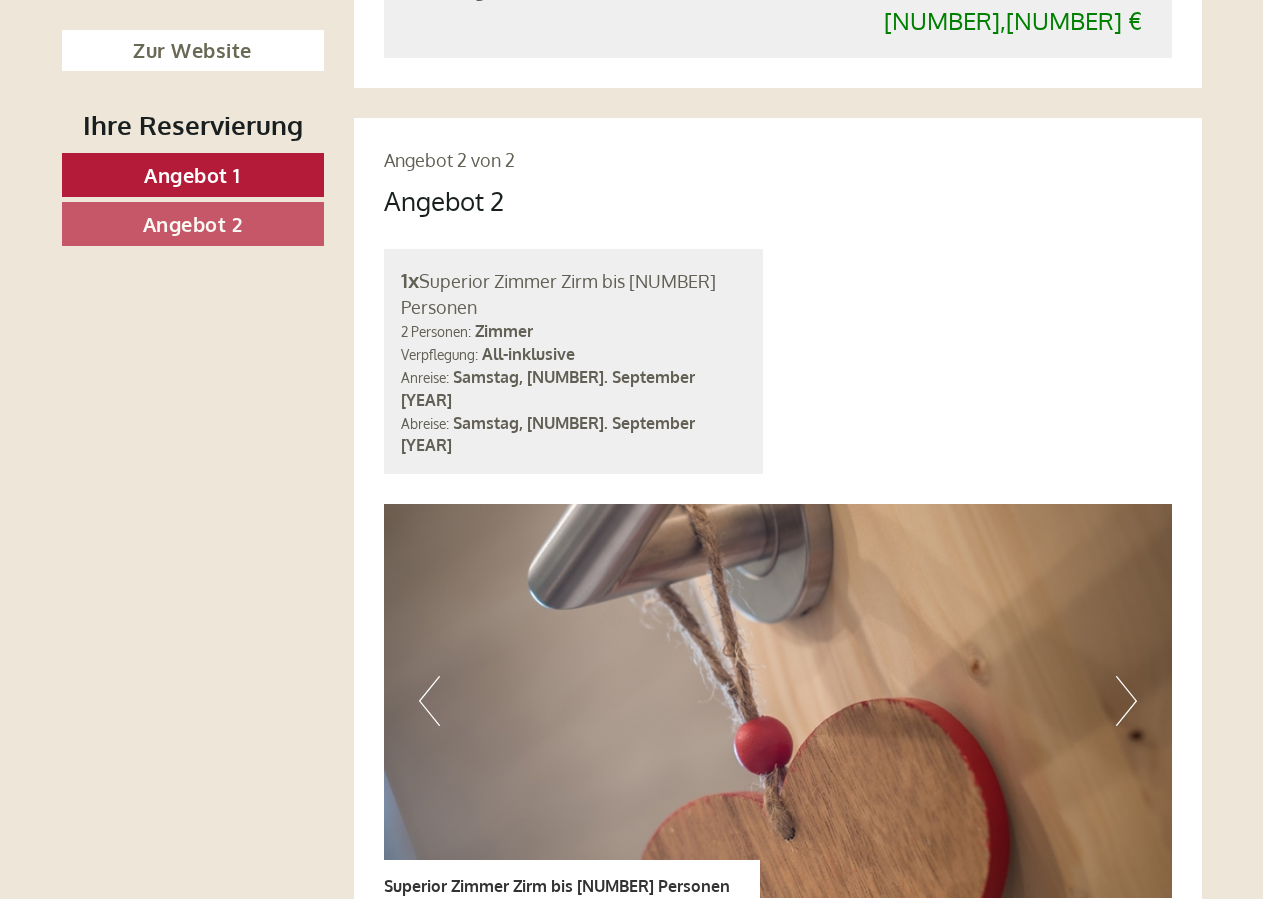 click on "Next" at bounding box center [1126, 701] 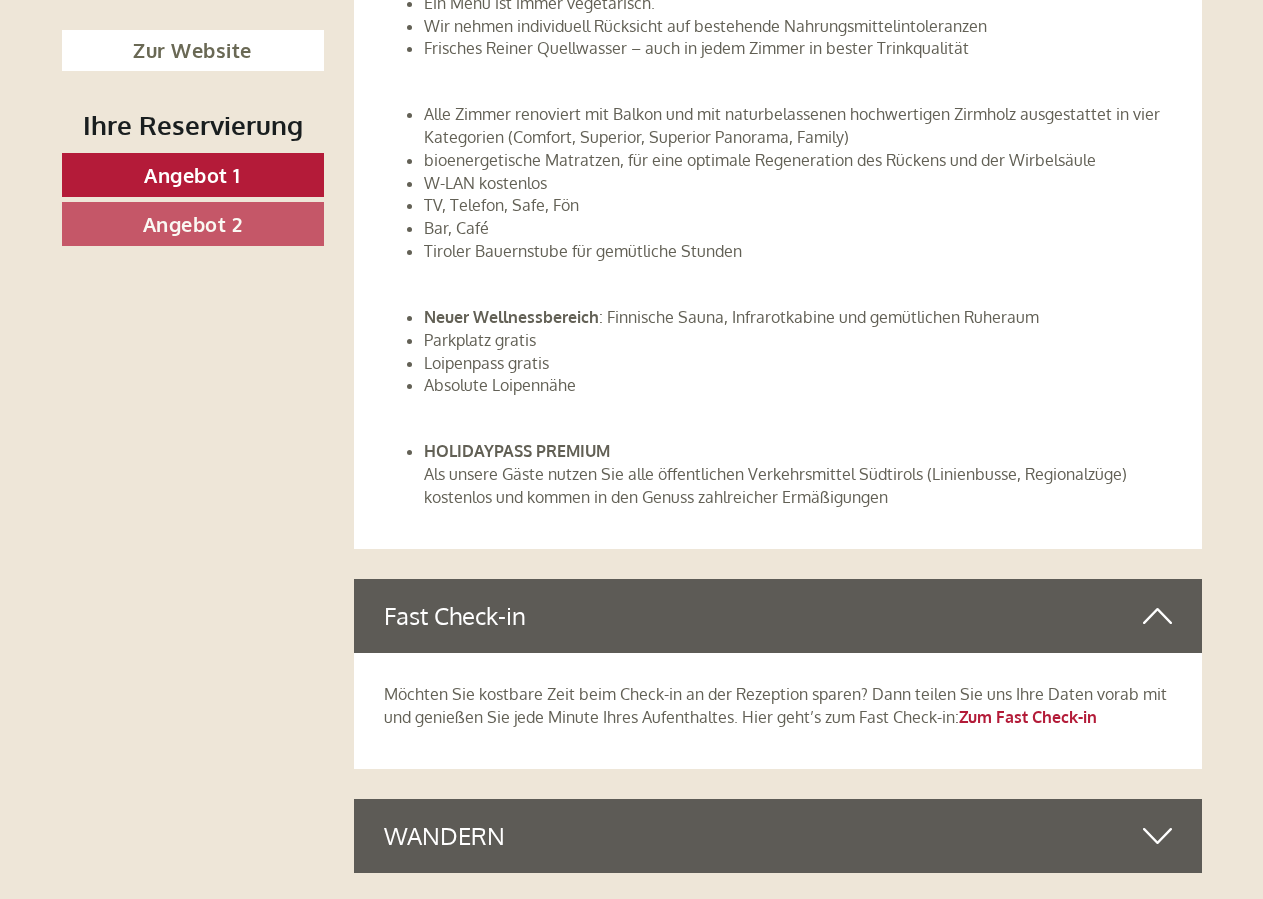 scroll, scrollTop: 5202, scrollLeft: 0, axis: vertical 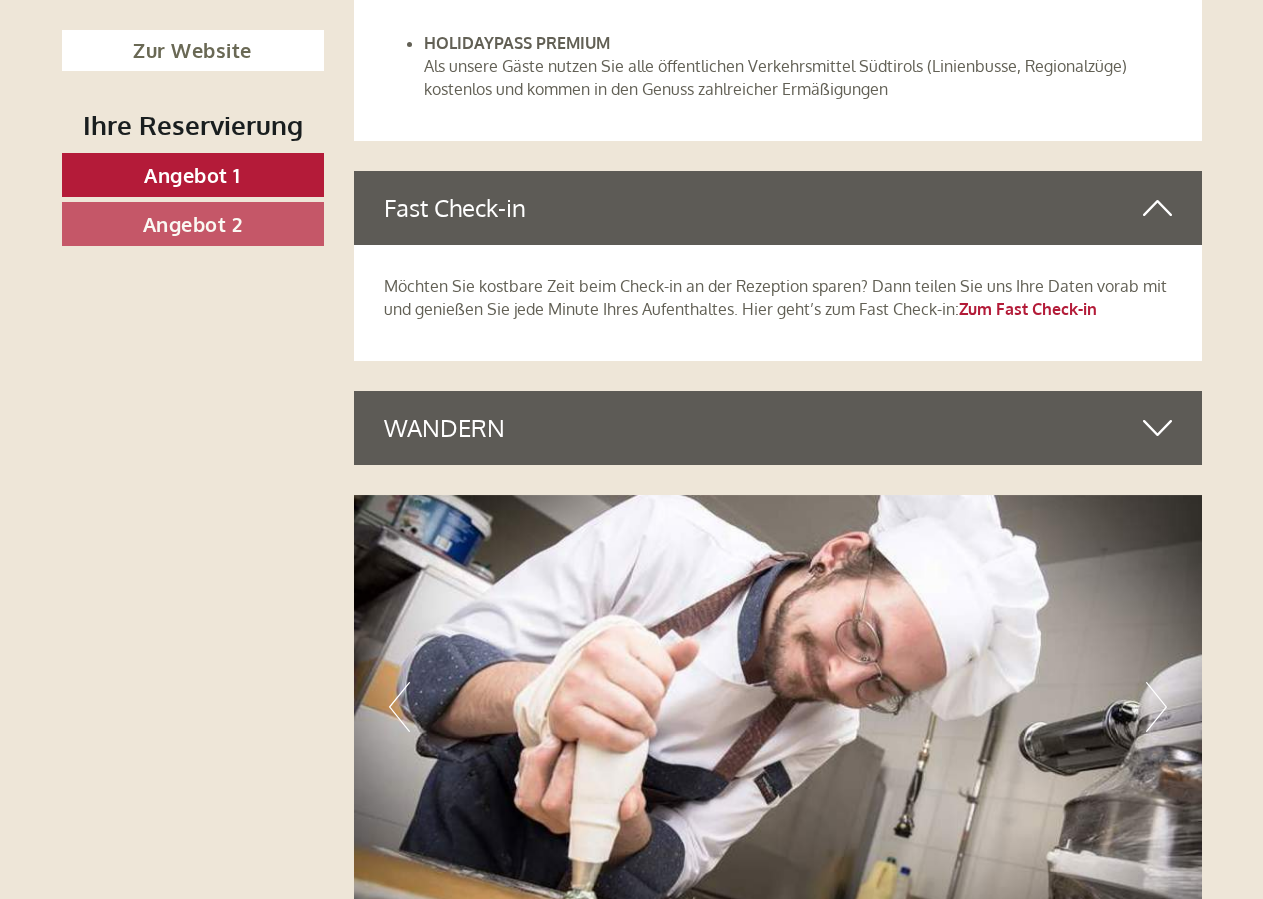 click at bounding box center (1157, 428) 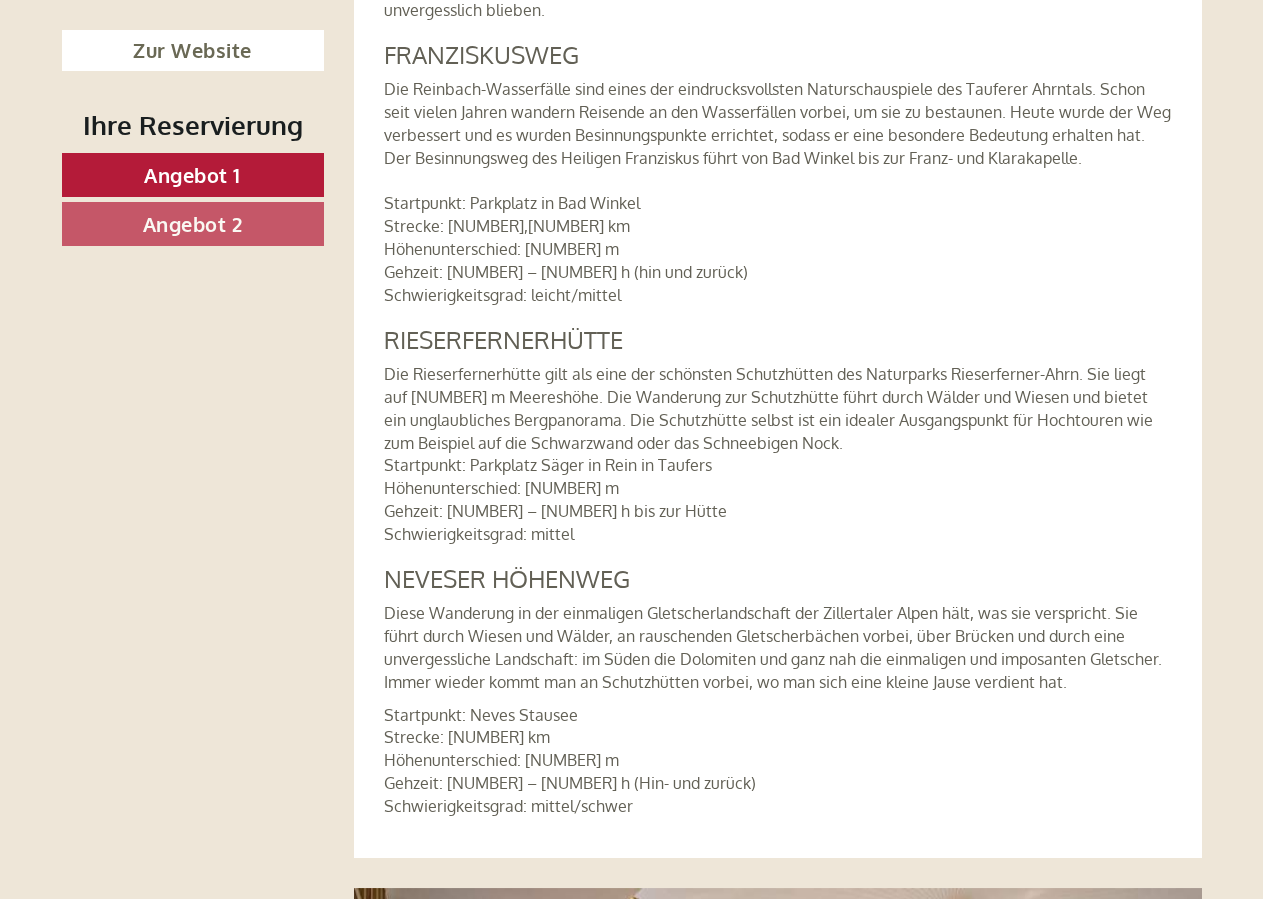 scroll, scrollTop: 6936, scrollLeft: 0, axis: vertical 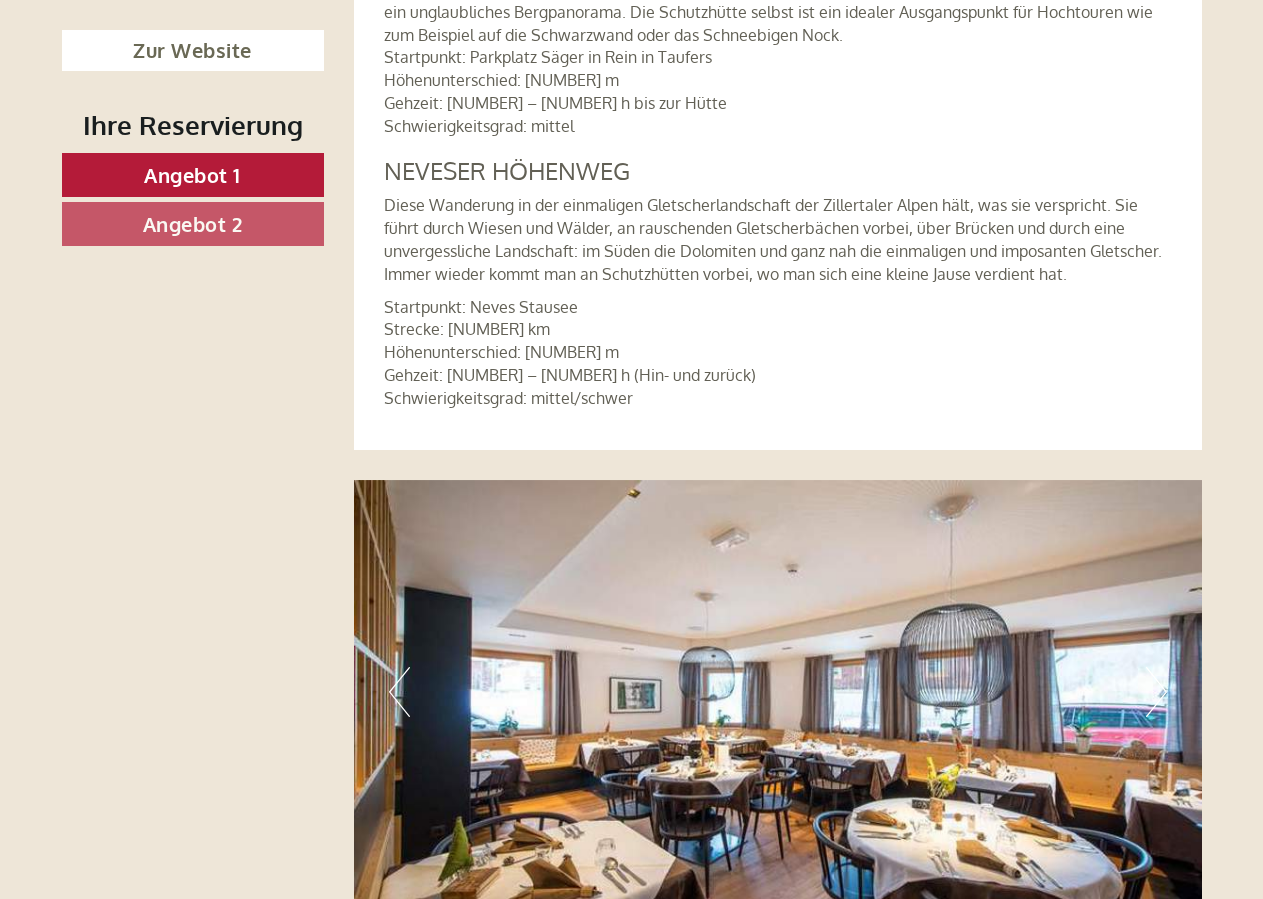 click at bounding box center [778, 692] 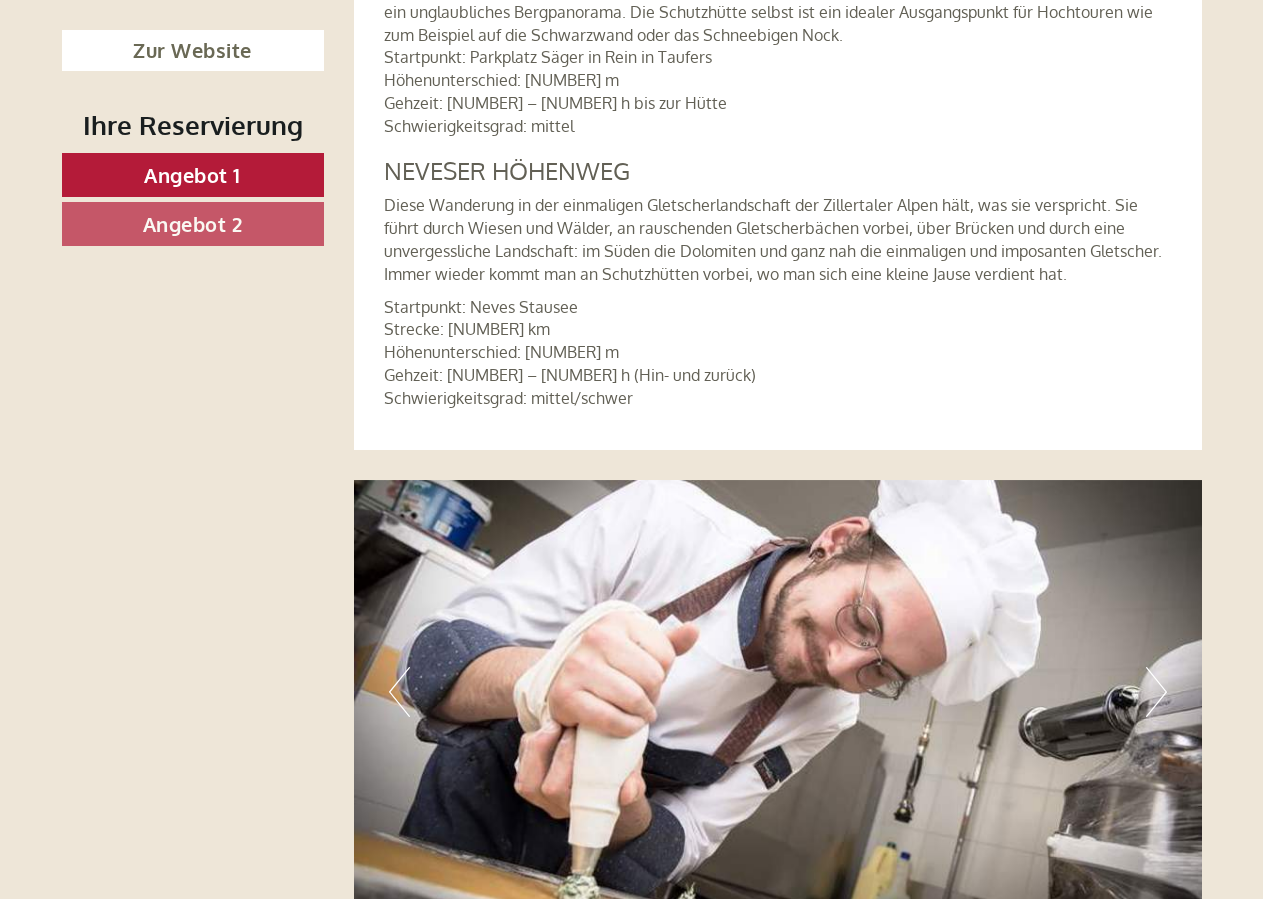 click on "Previous" at bounding box center (399, 692) 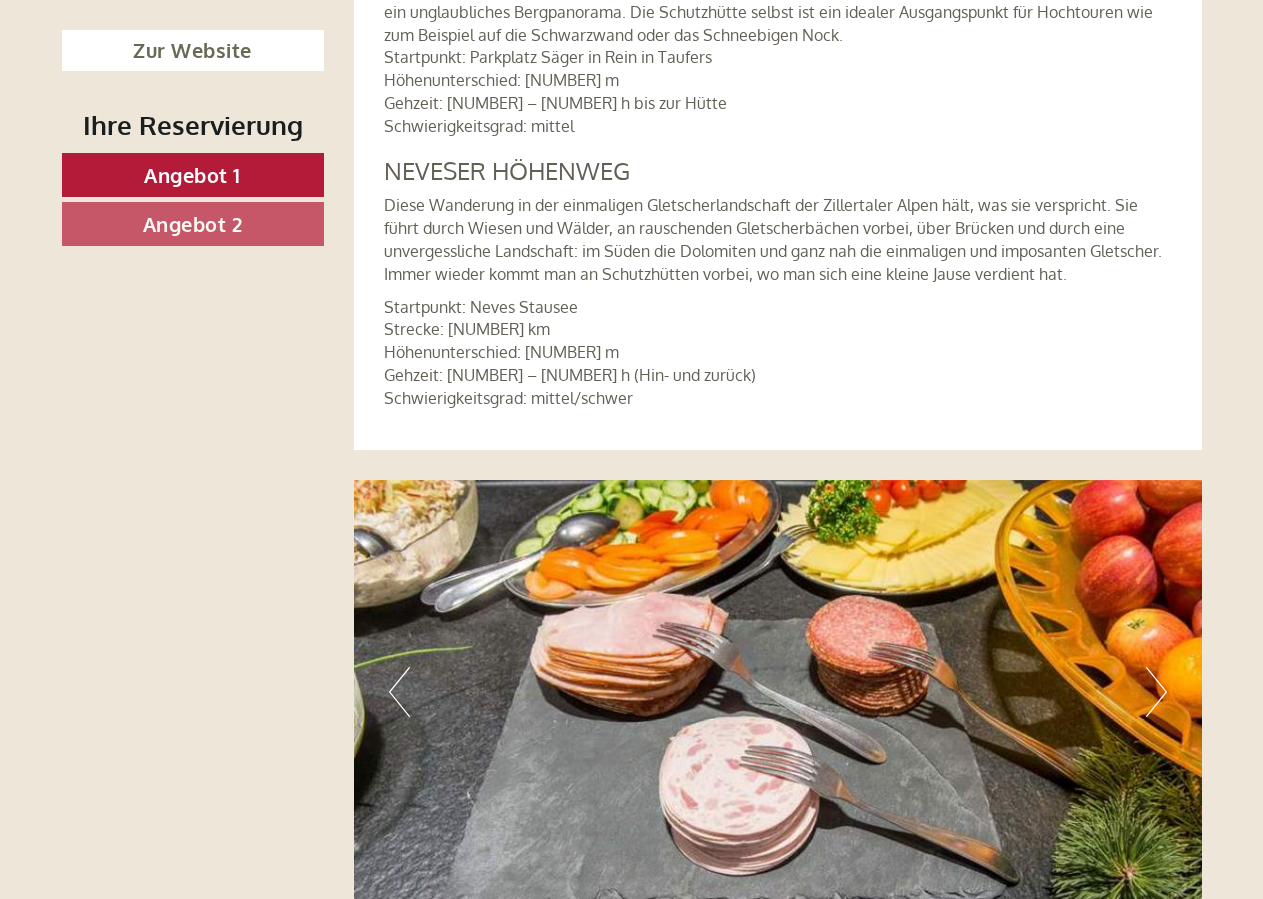 click on "Previous" at bounding box center (399, 692) 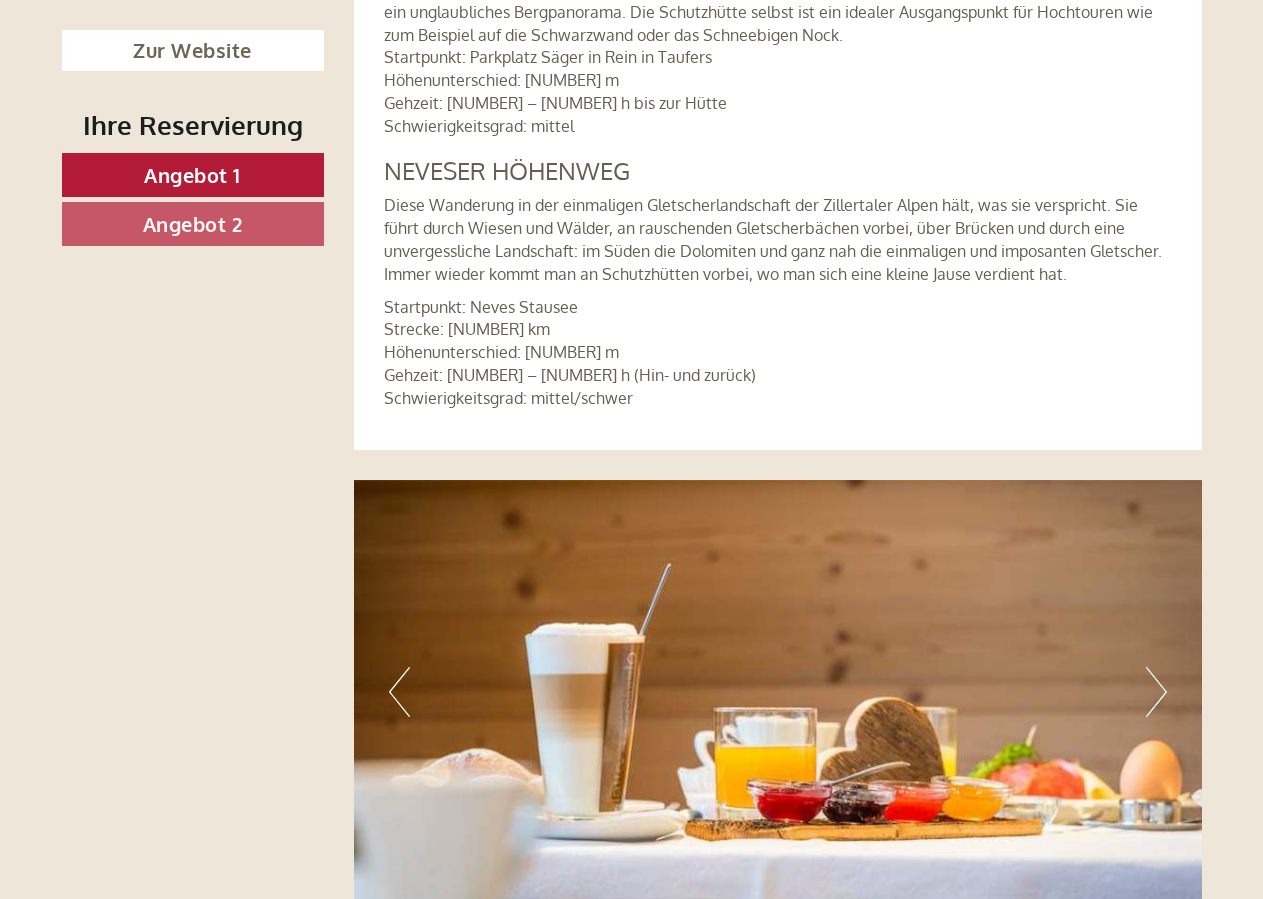 click on "Previous" at bounding box center [399, 692] 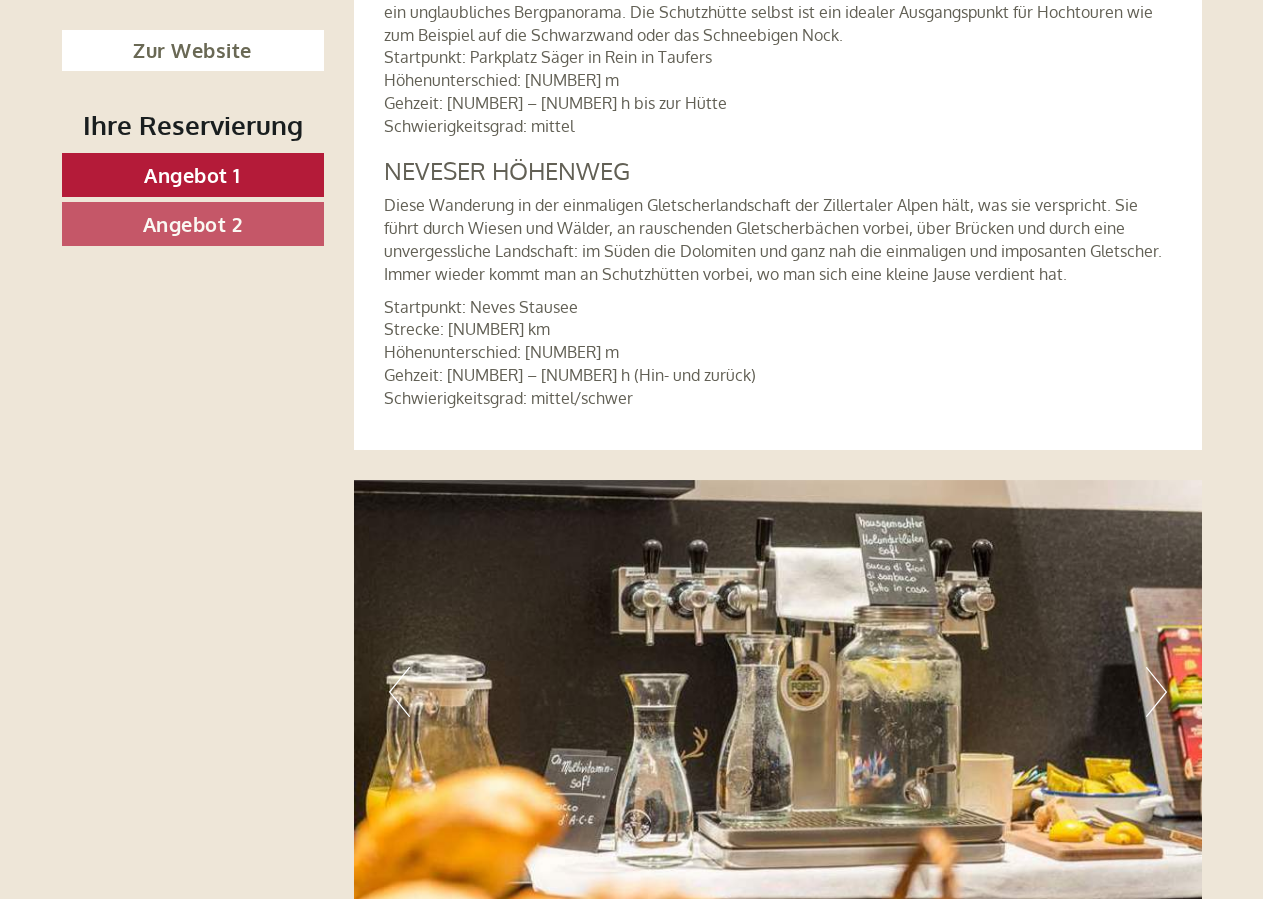 click on "Previous" at bounding box center (399, 692) 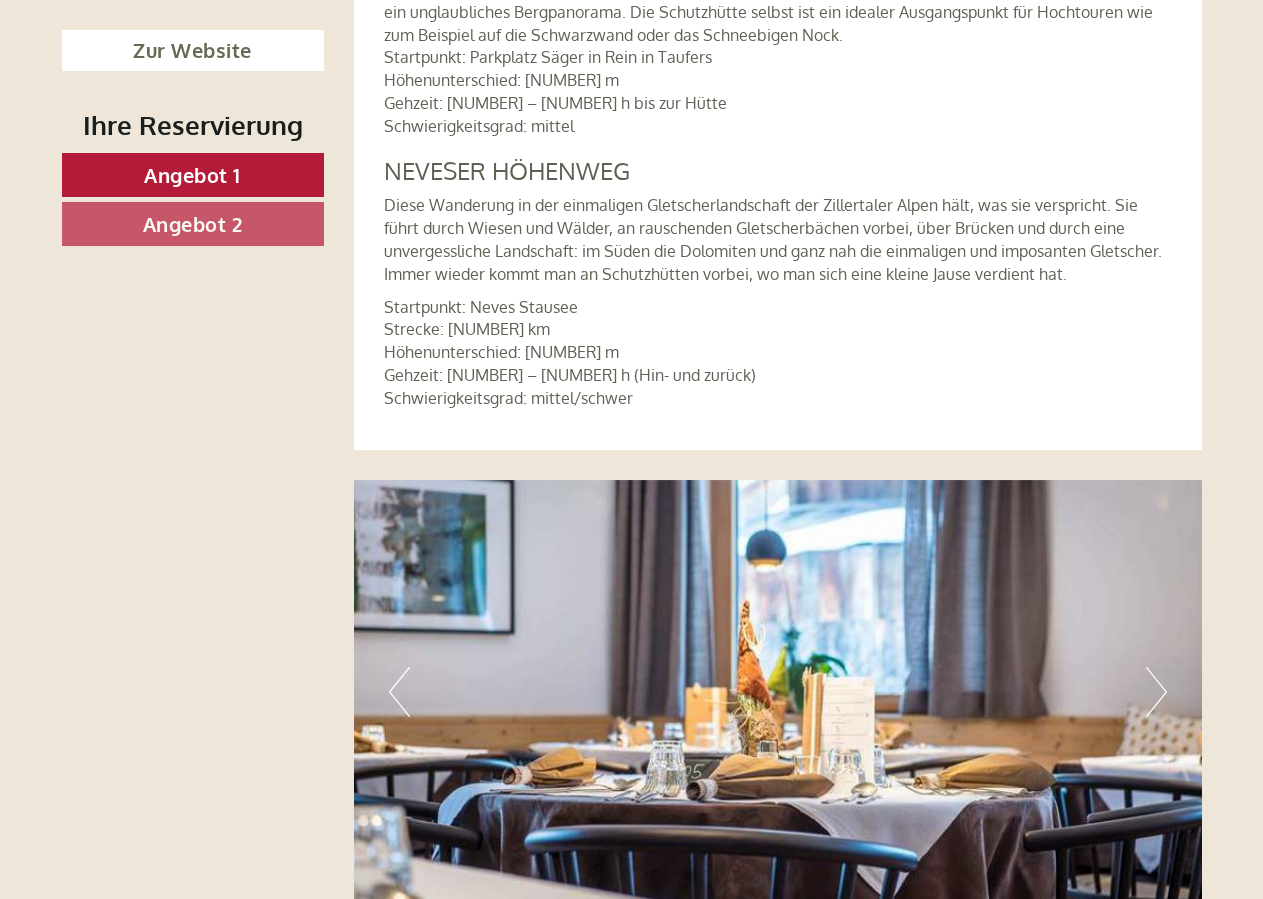click on "Previous" at bounding box center (399, 692) 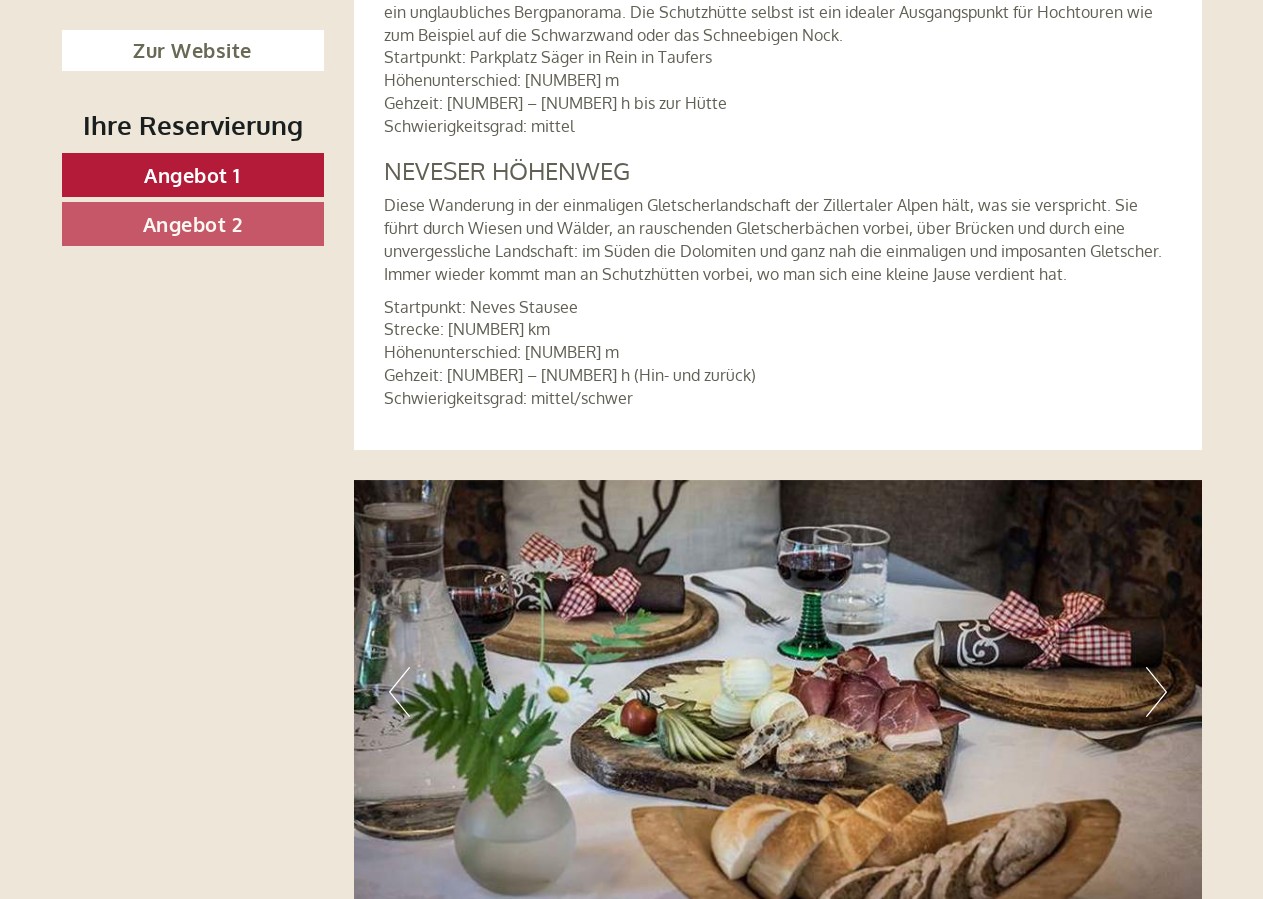 click on "Previous" at bounding box center (399, 692) 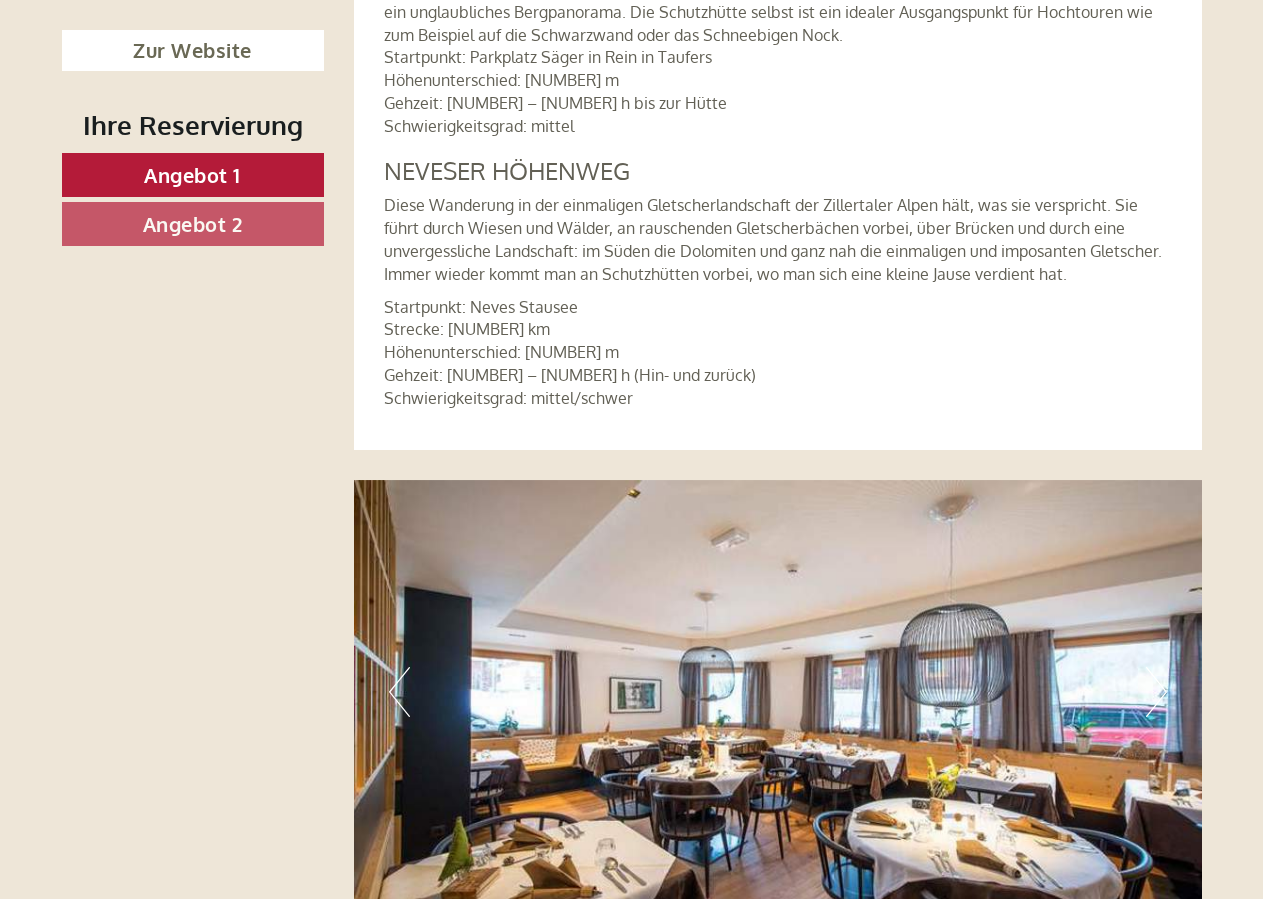 click on "Previous" at bounding box center (399, 692) 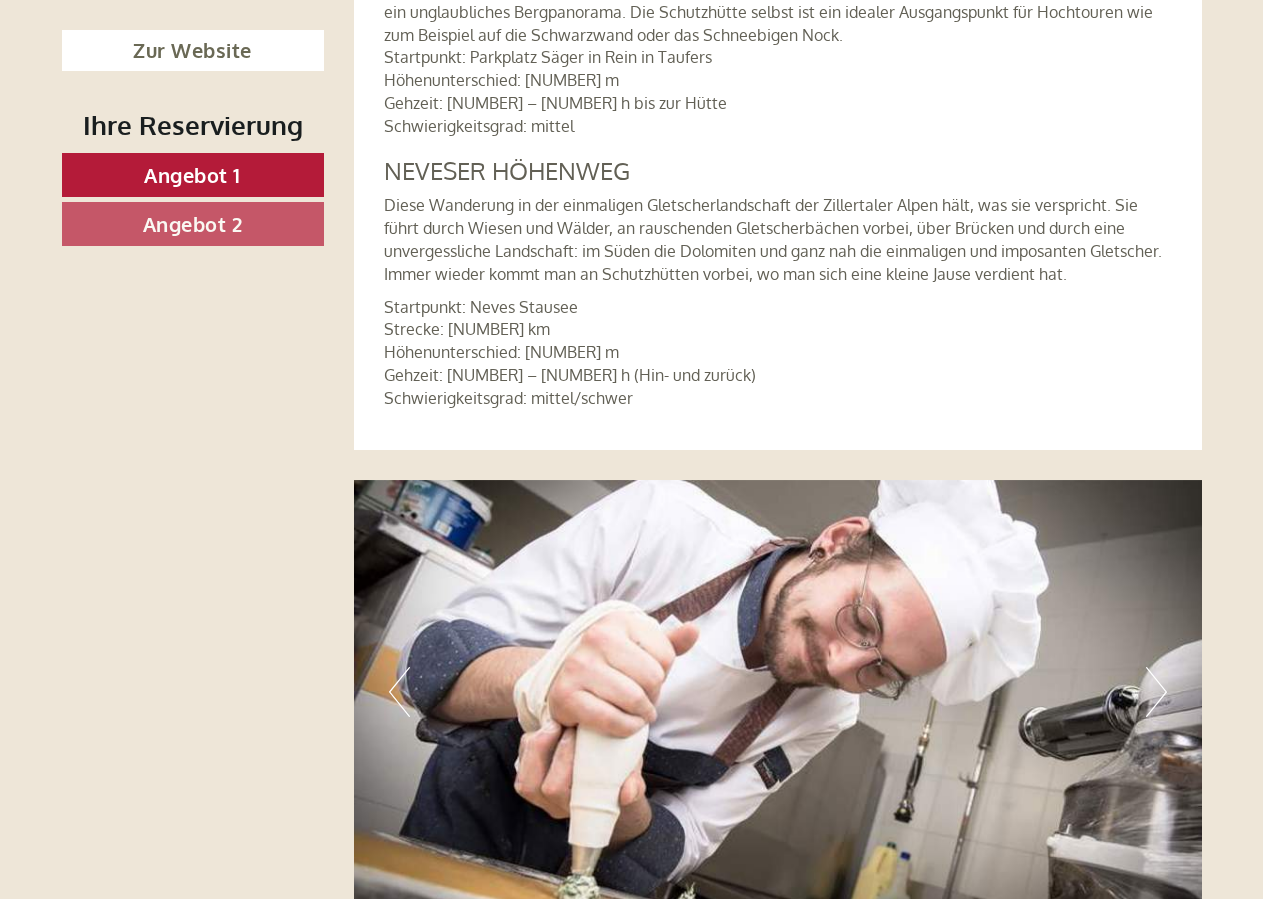 click on "Previous" at bounding box center [399, 692] 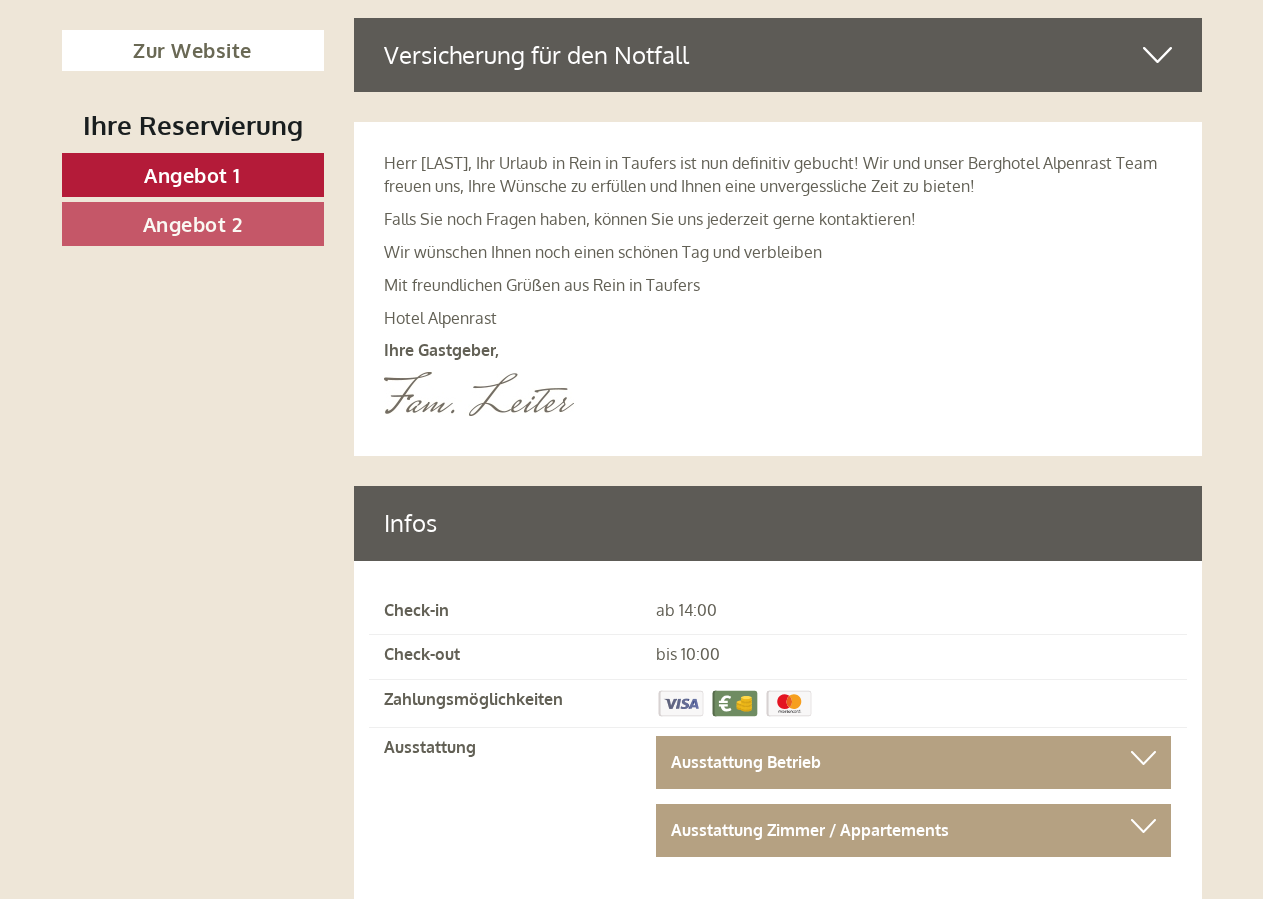 scroll, scrollTop: 8058, scrollLeft: 0, axis: vertical 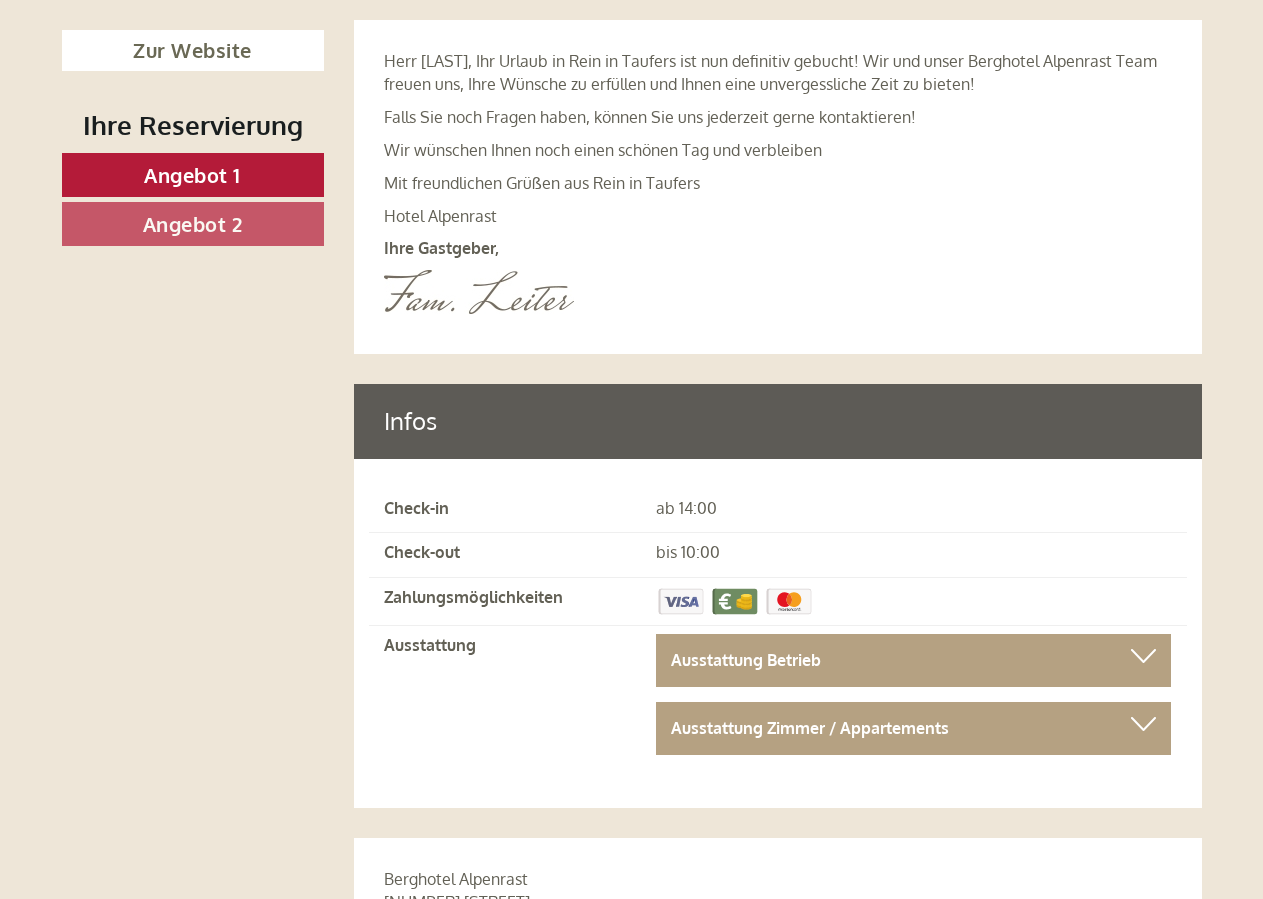 click on "Ausstattung Betrieb" at bounding box center [913, 660] 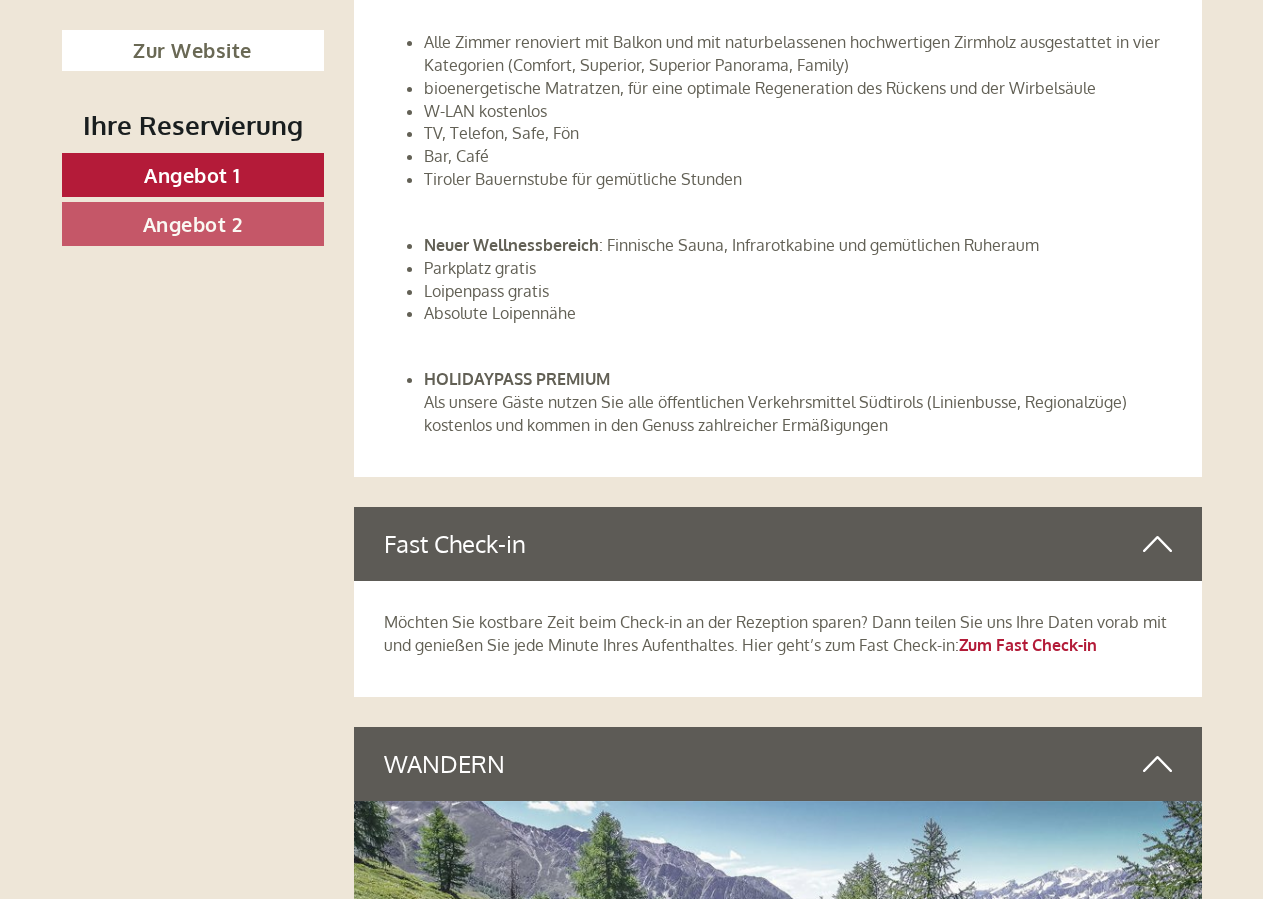 scroll, scrollTop: 5172, scrollLeft: 0, axis: vertical 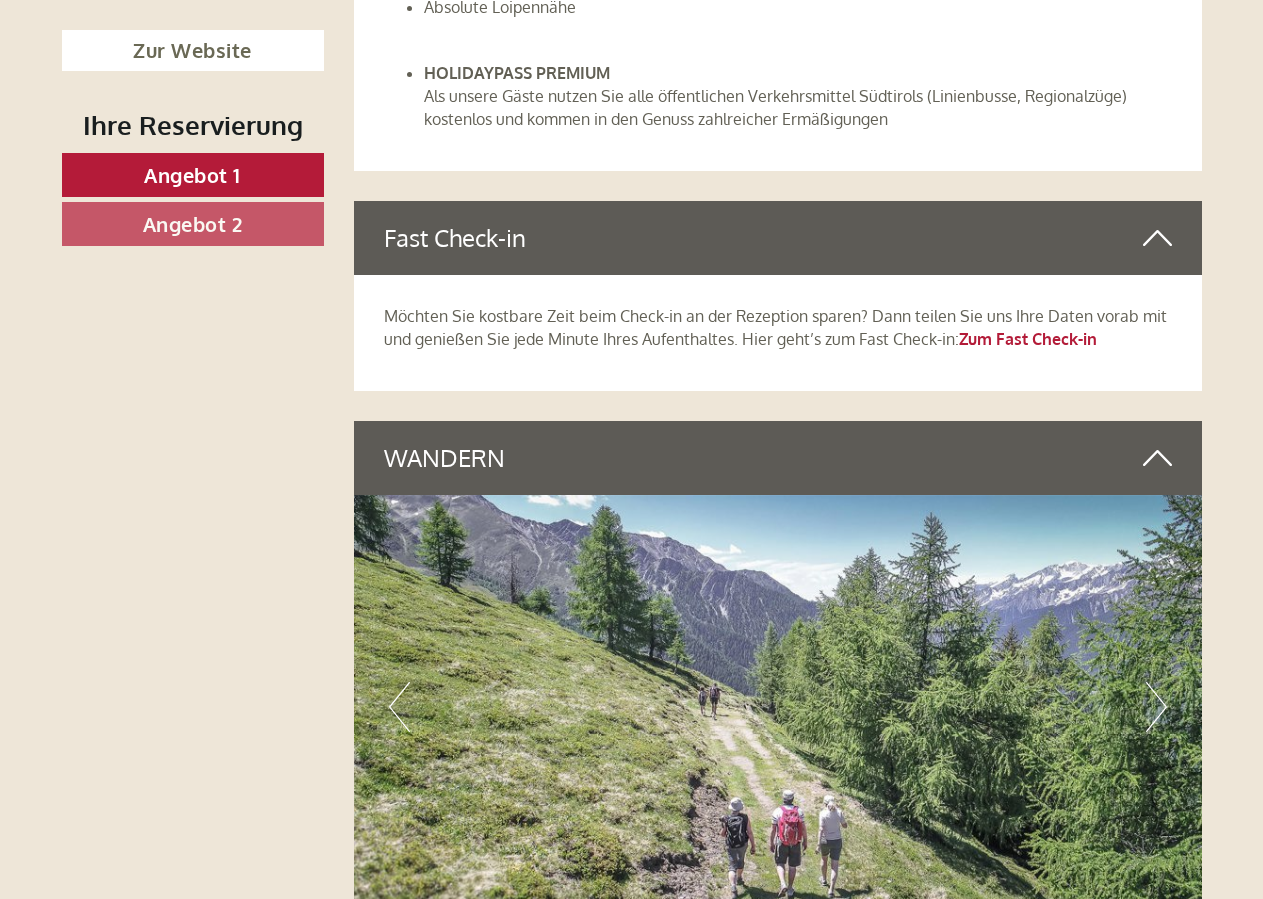 click on "Next" at bounding box center [1156, 707] 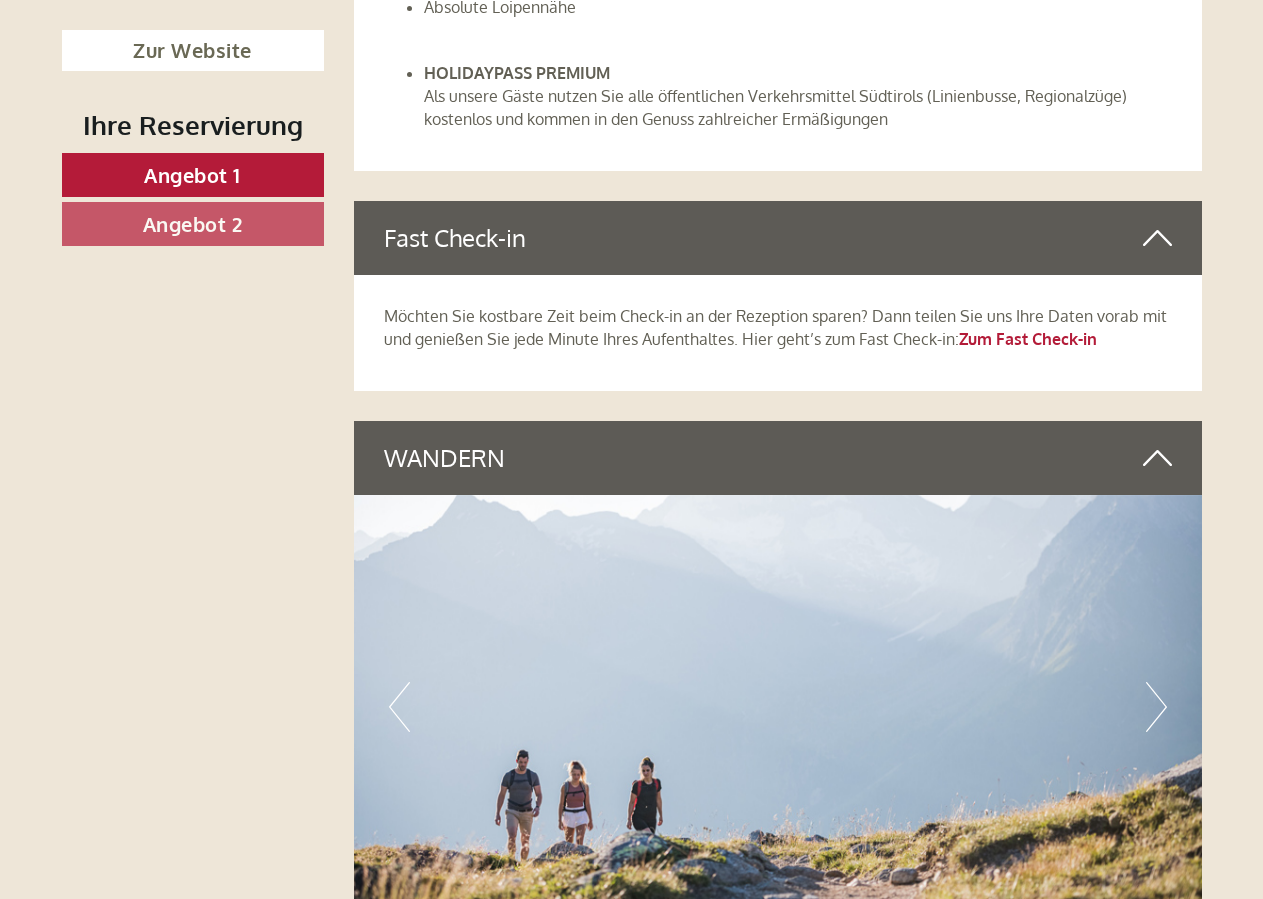 click on "Next" at bounding box center [1156, 707] 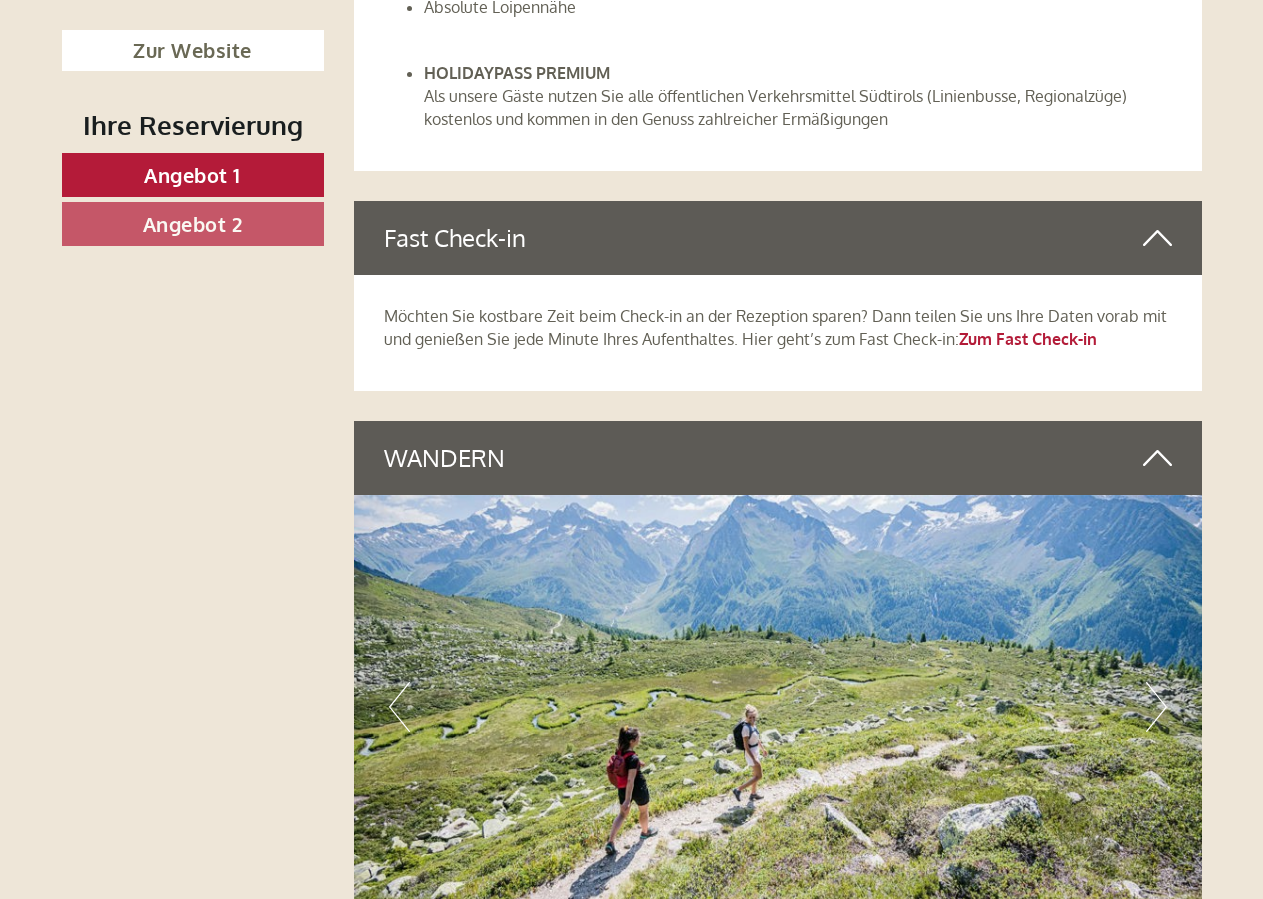 click on "Next" at bounding box center (1156, 707) 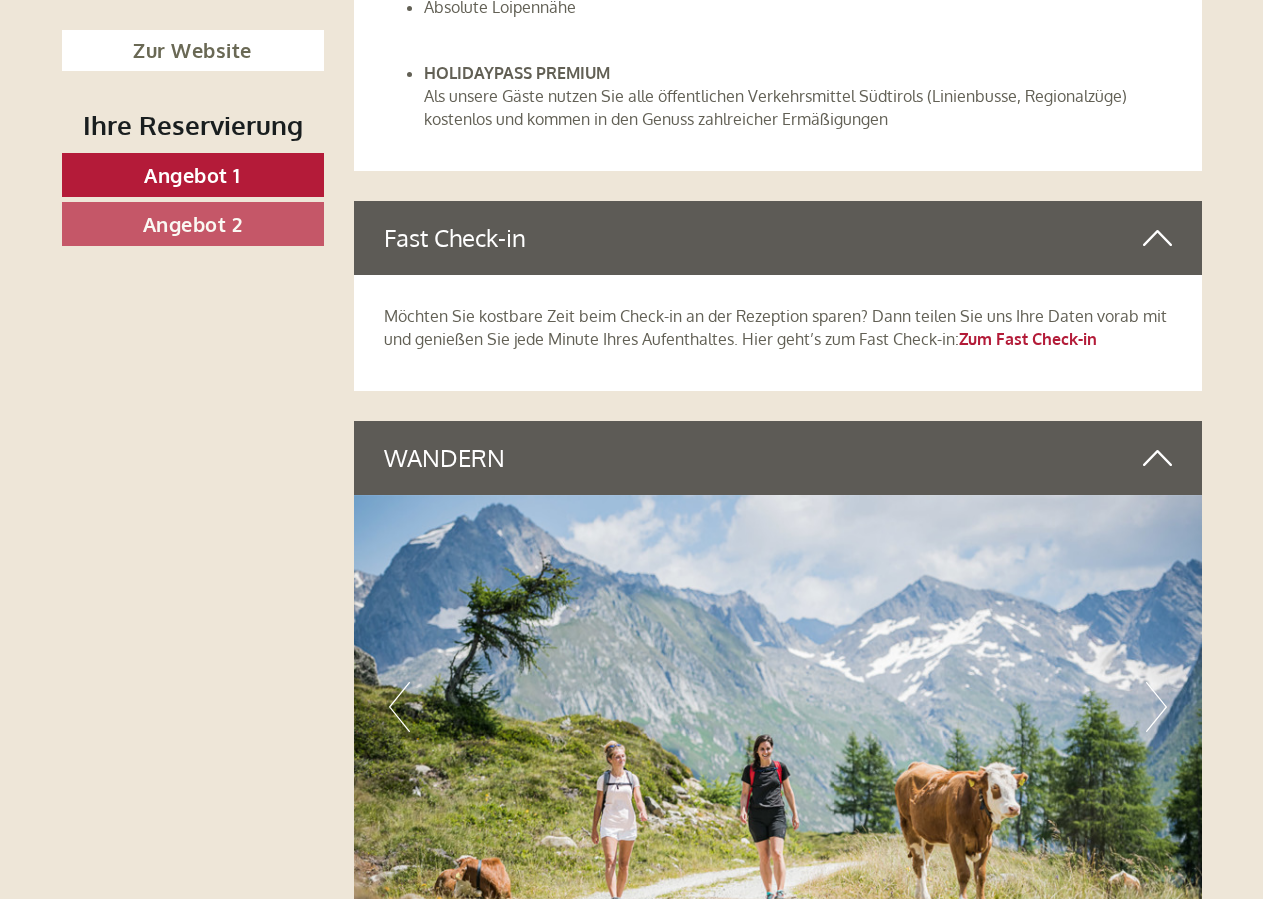 click on "Next" at bounding box center (1156, 707) 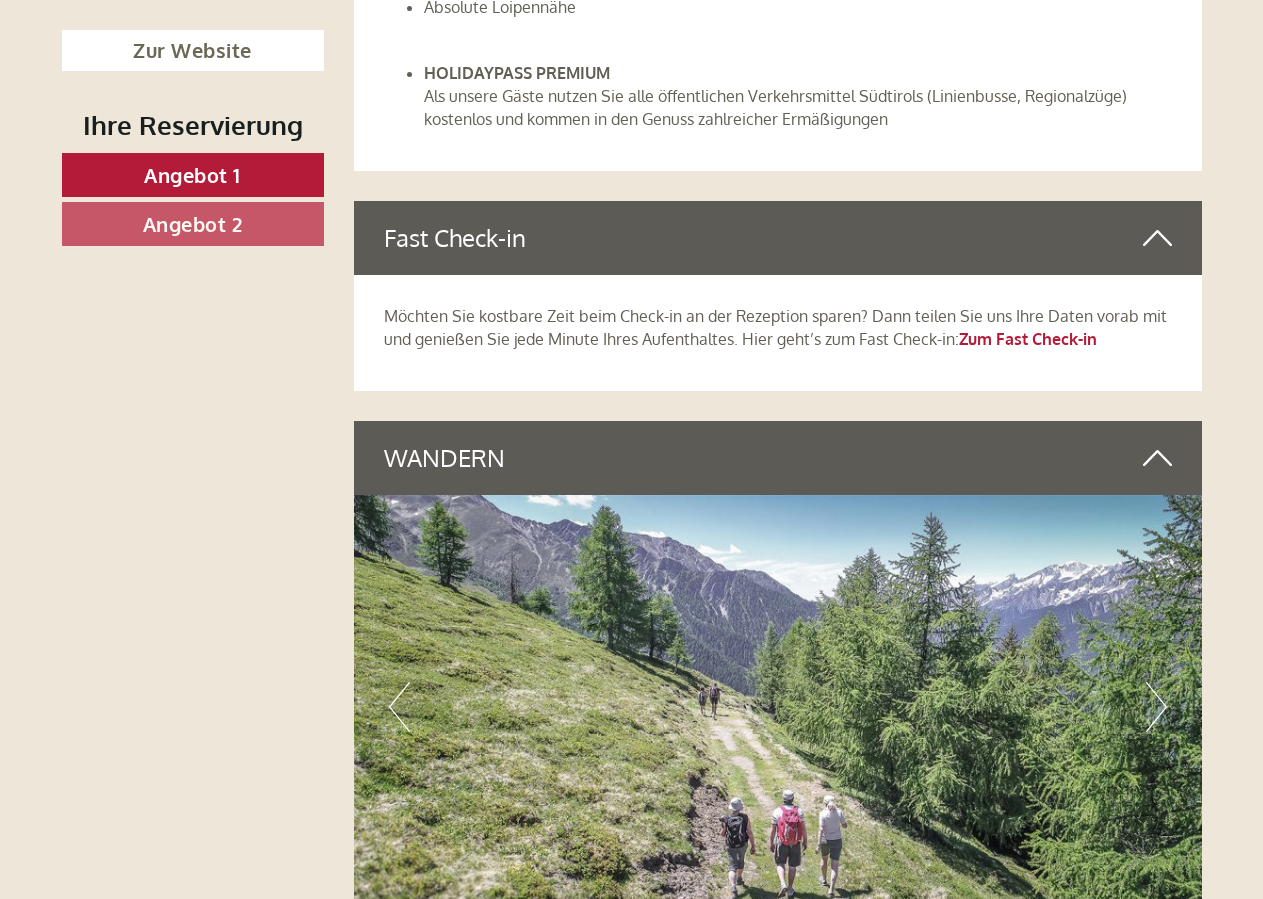 click on "Next" at bounding box center [1156, 707] 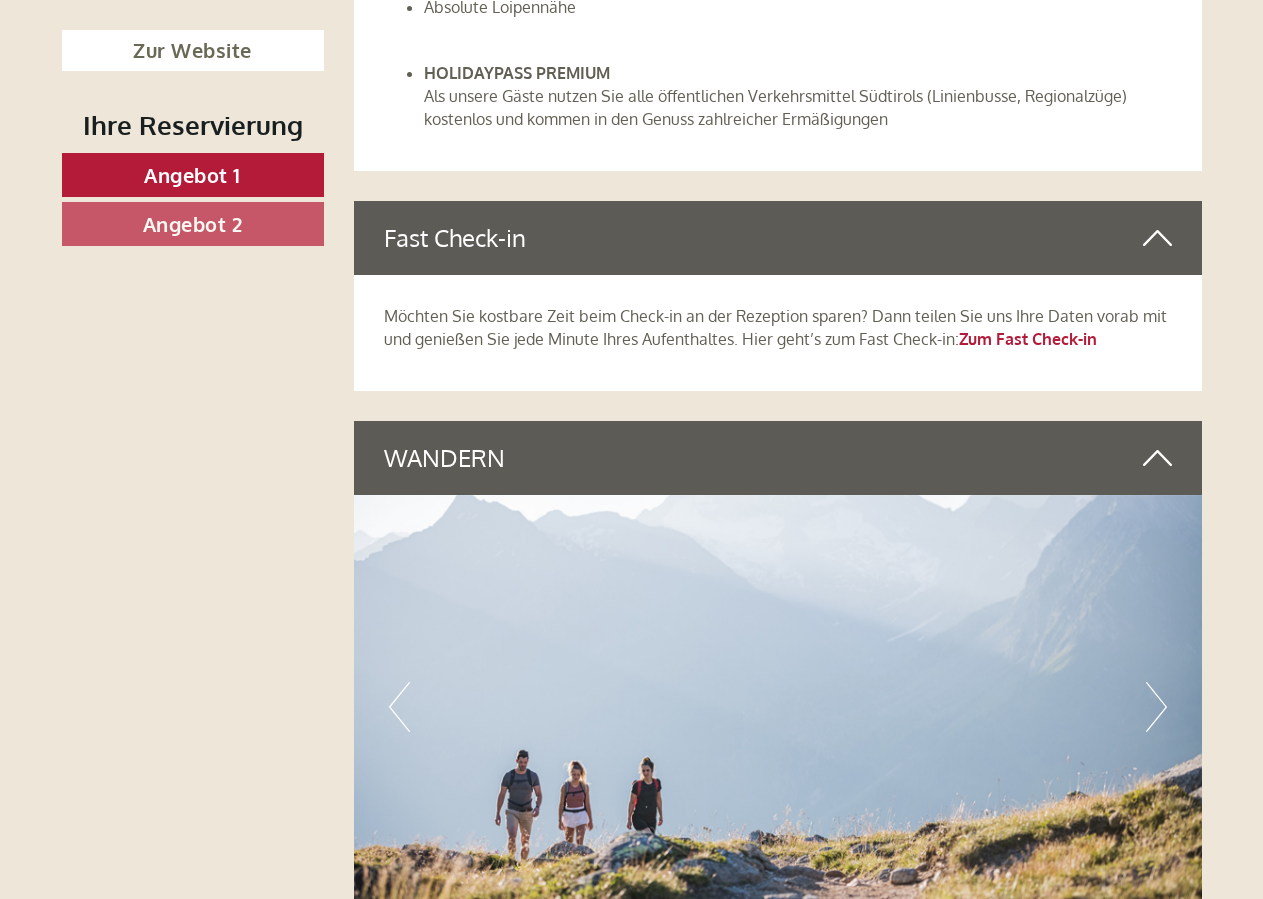click on "Next" at bounding box center [1156, 707] 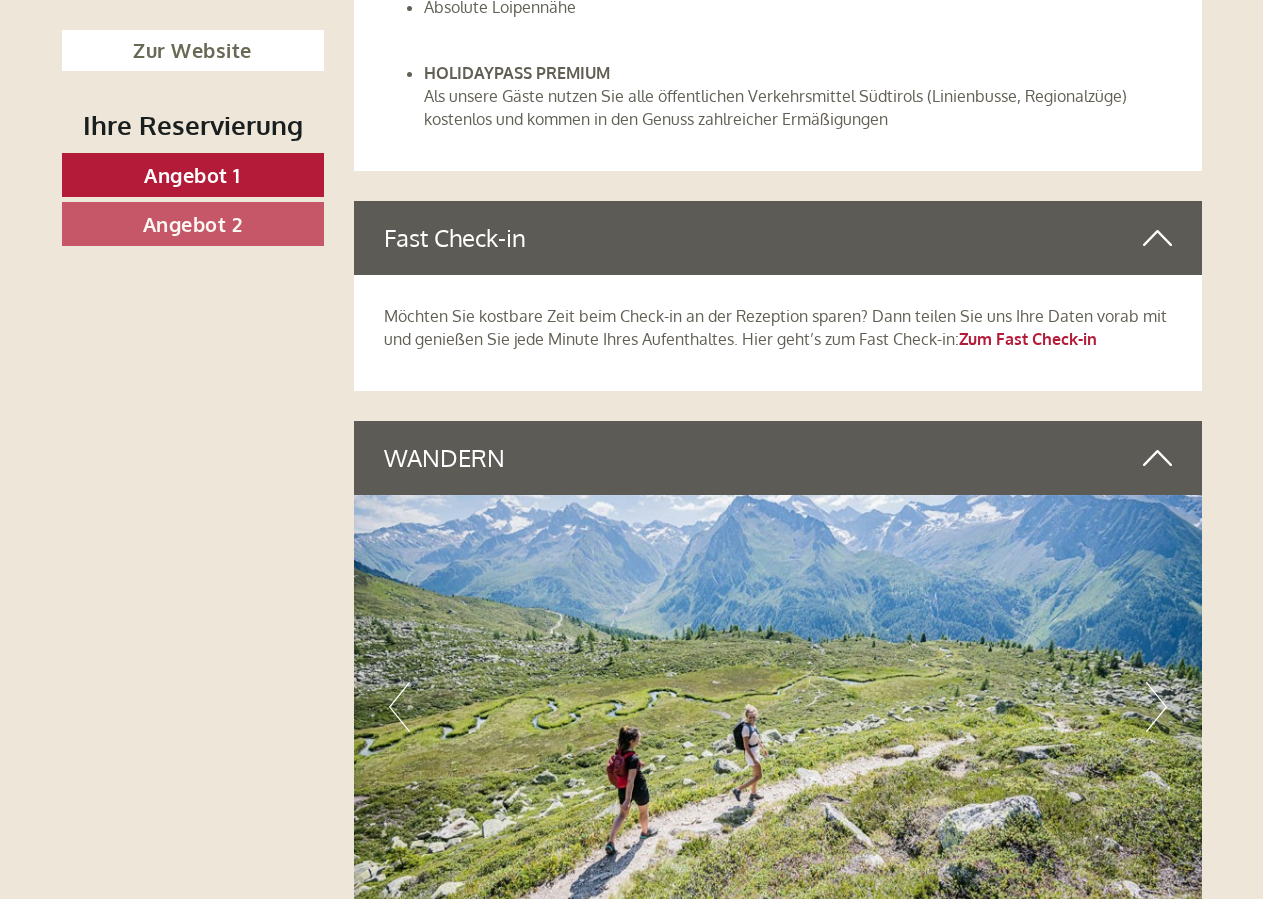 click on "Next" at bounding box center (1156, 707) 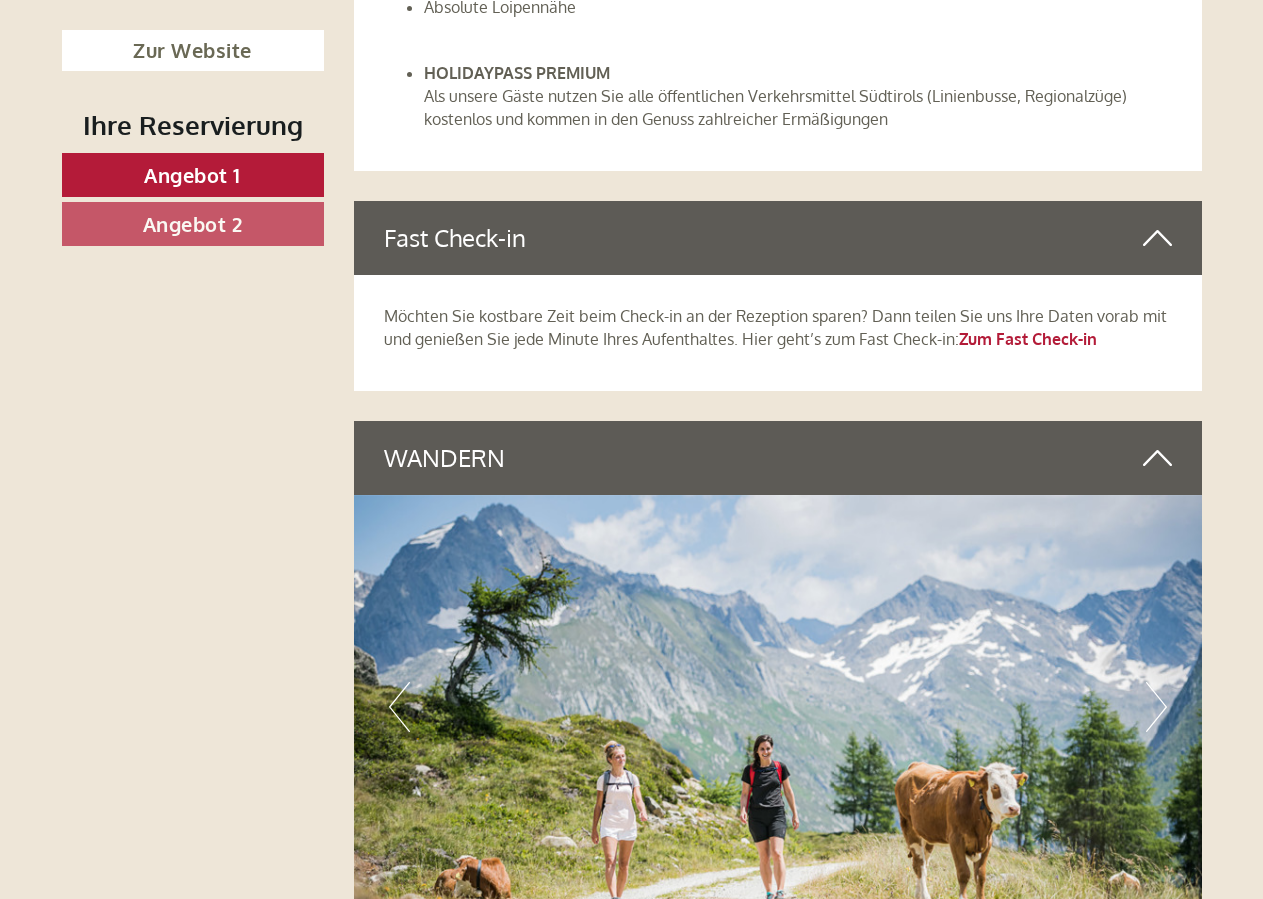 click on "Next" at bounding box center [1156, 707] 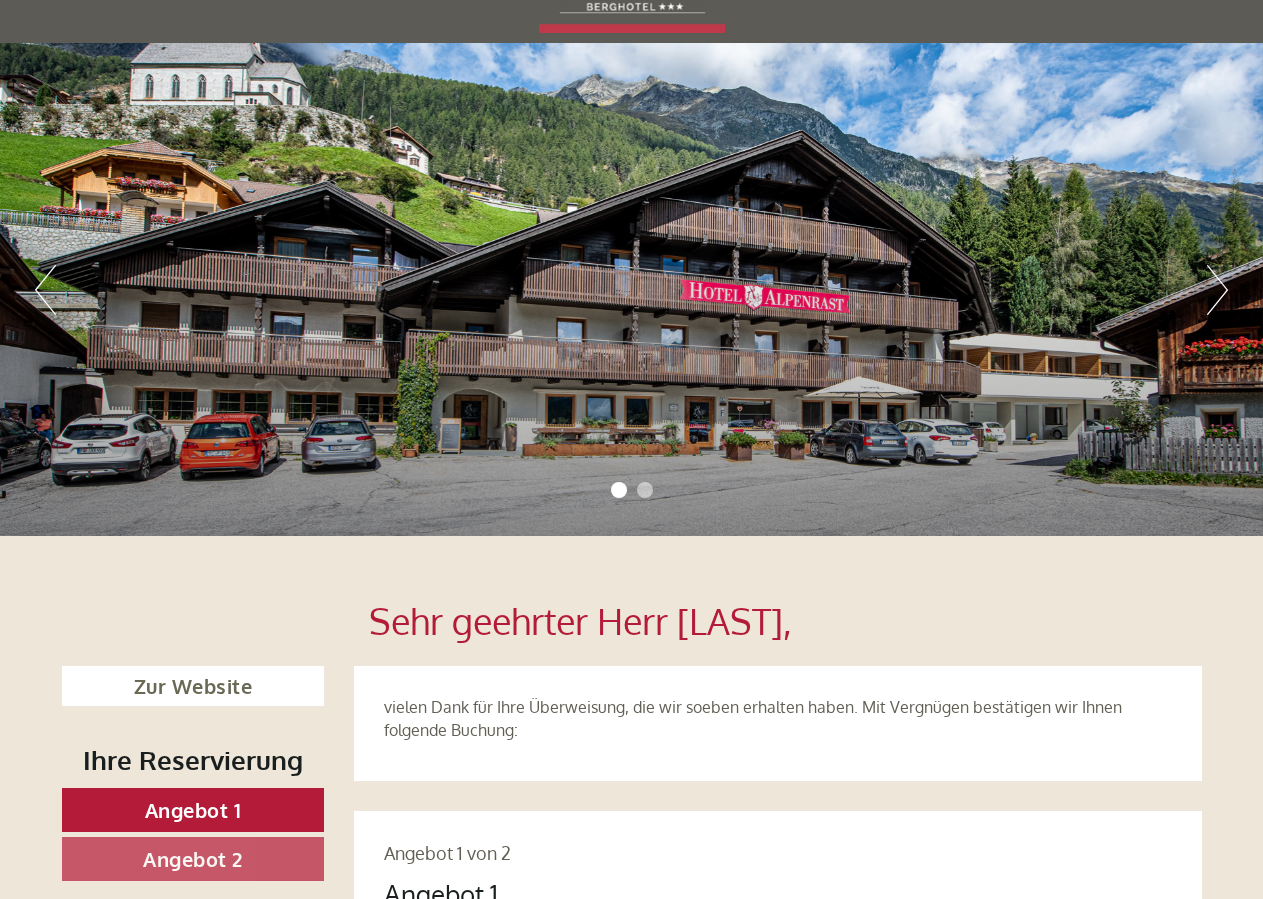 scroll, scrollTop: 72, scrollLeft: 0, axis: vertical 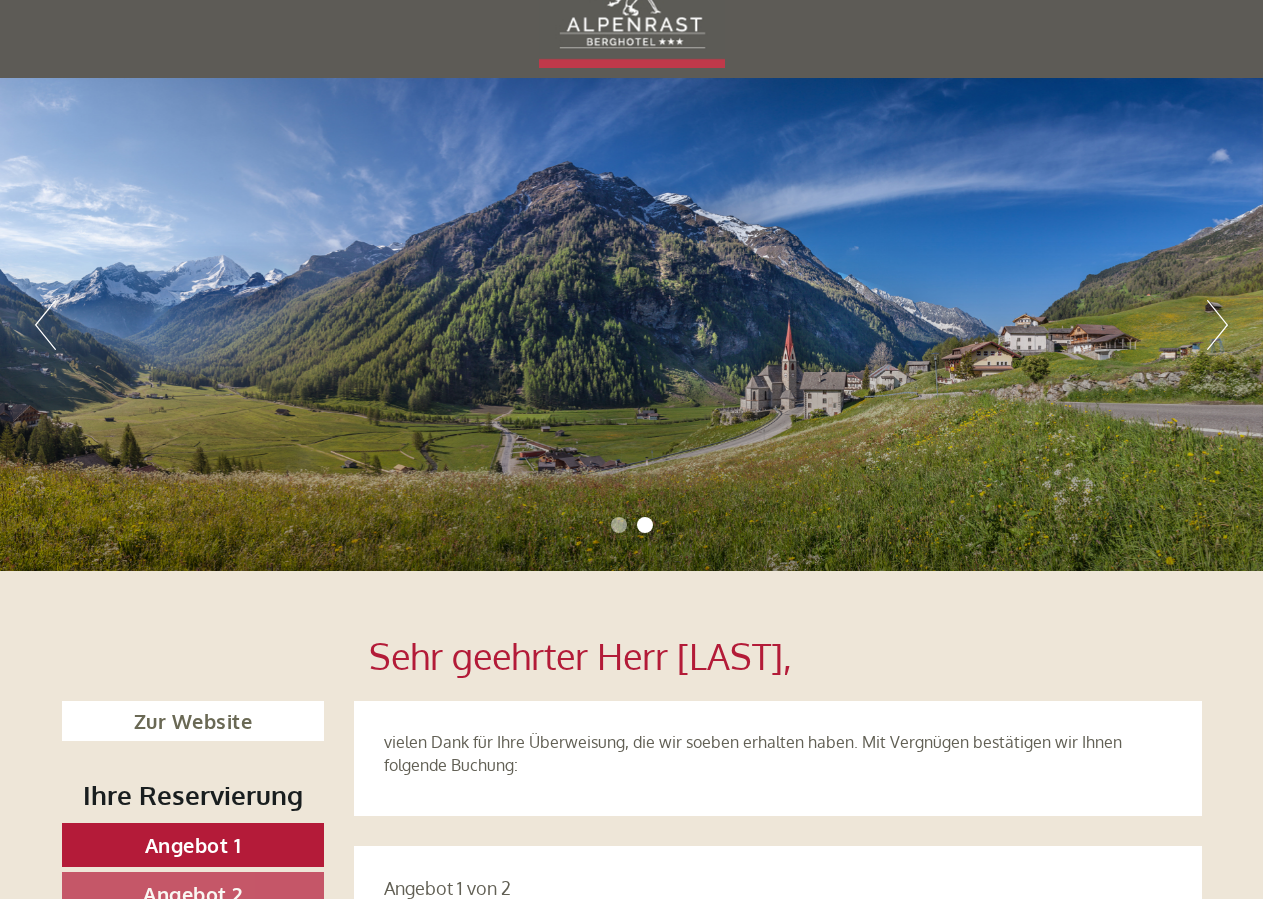 click on "Next" at bounding box center (1217, 325) 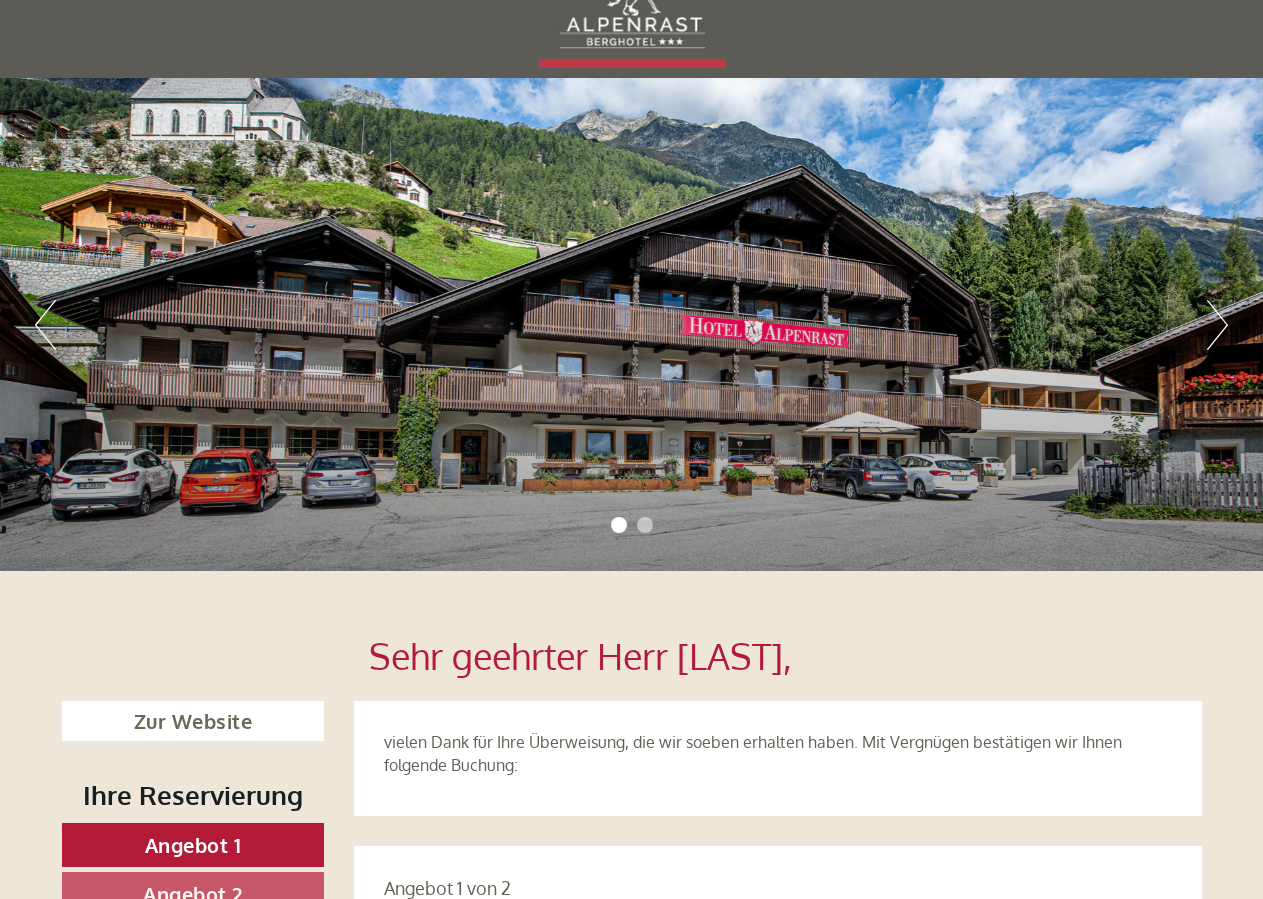 click on "Next" at bounding box center (1217, 325) 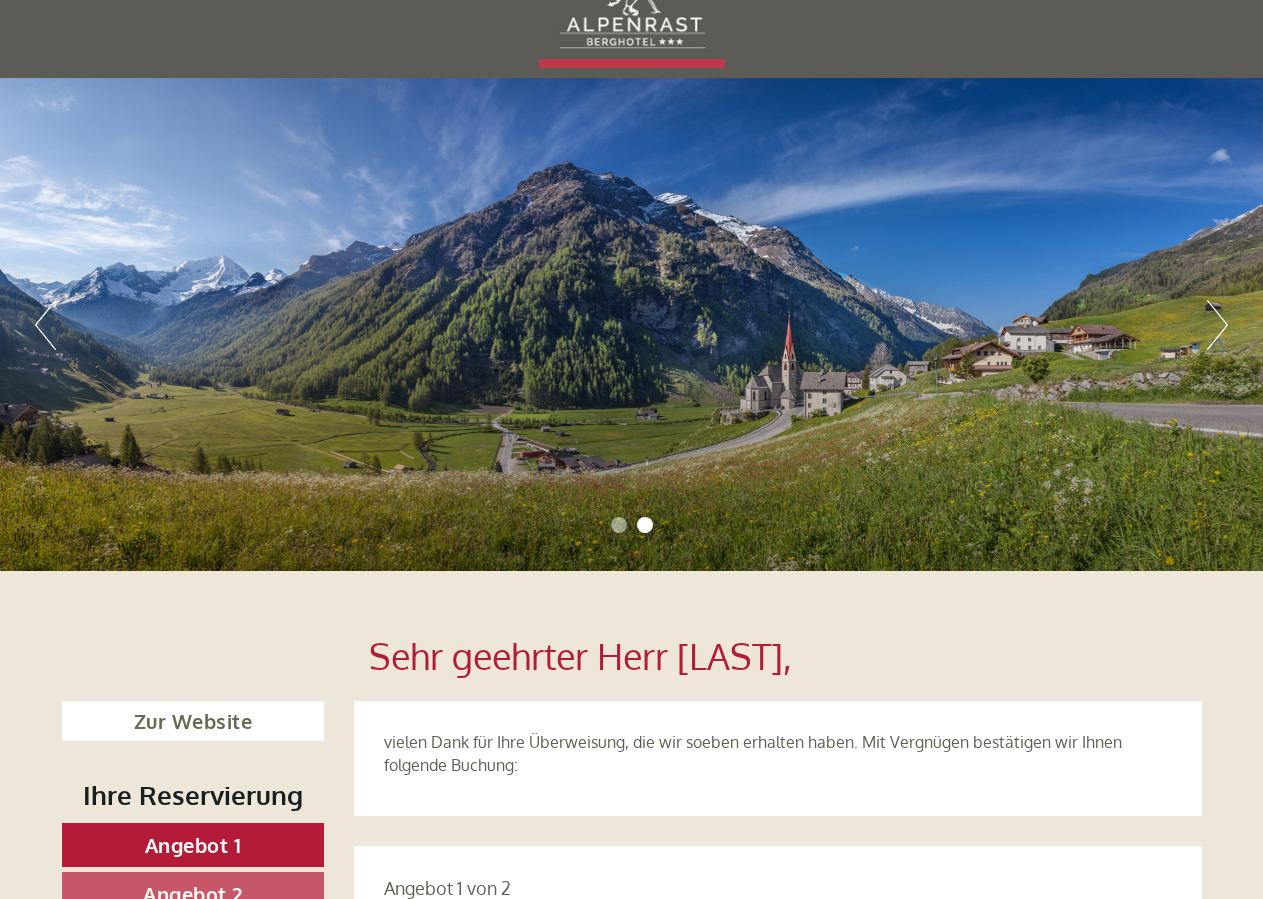click on "Next" at bounding box center [1217, 325] 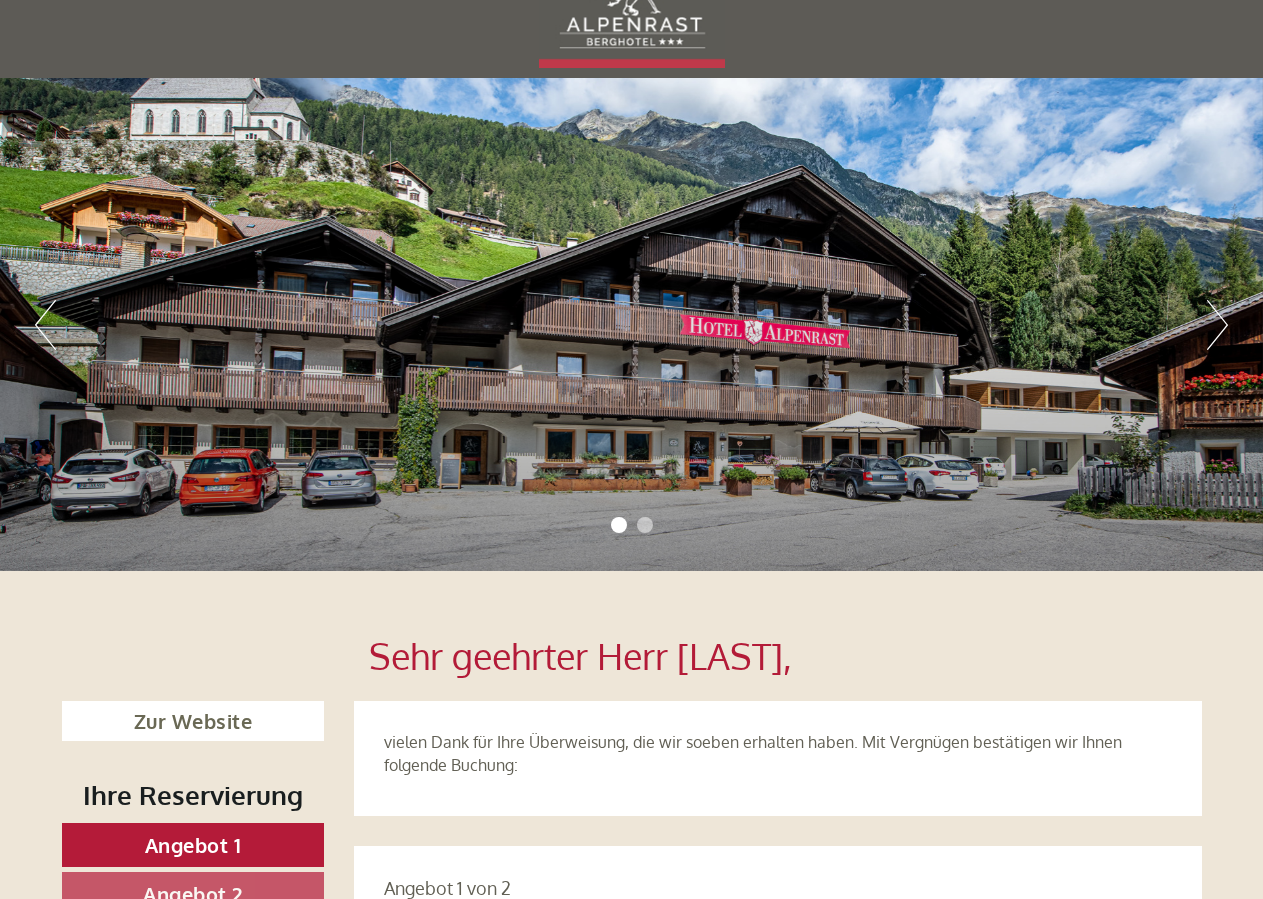 click on "Next" at bounding box center (1217, 325) 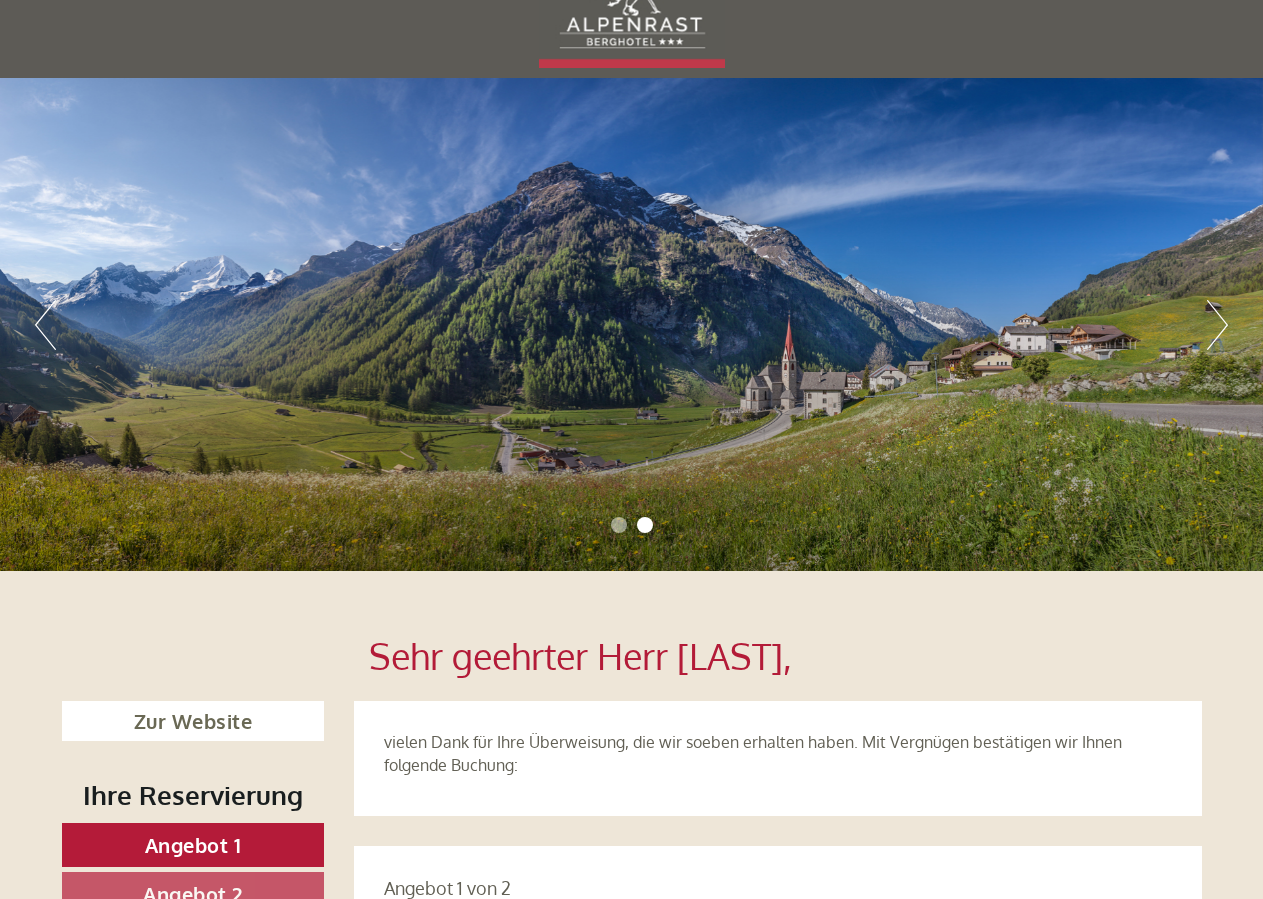 click on "Next" at bounding box center [1217, 325] 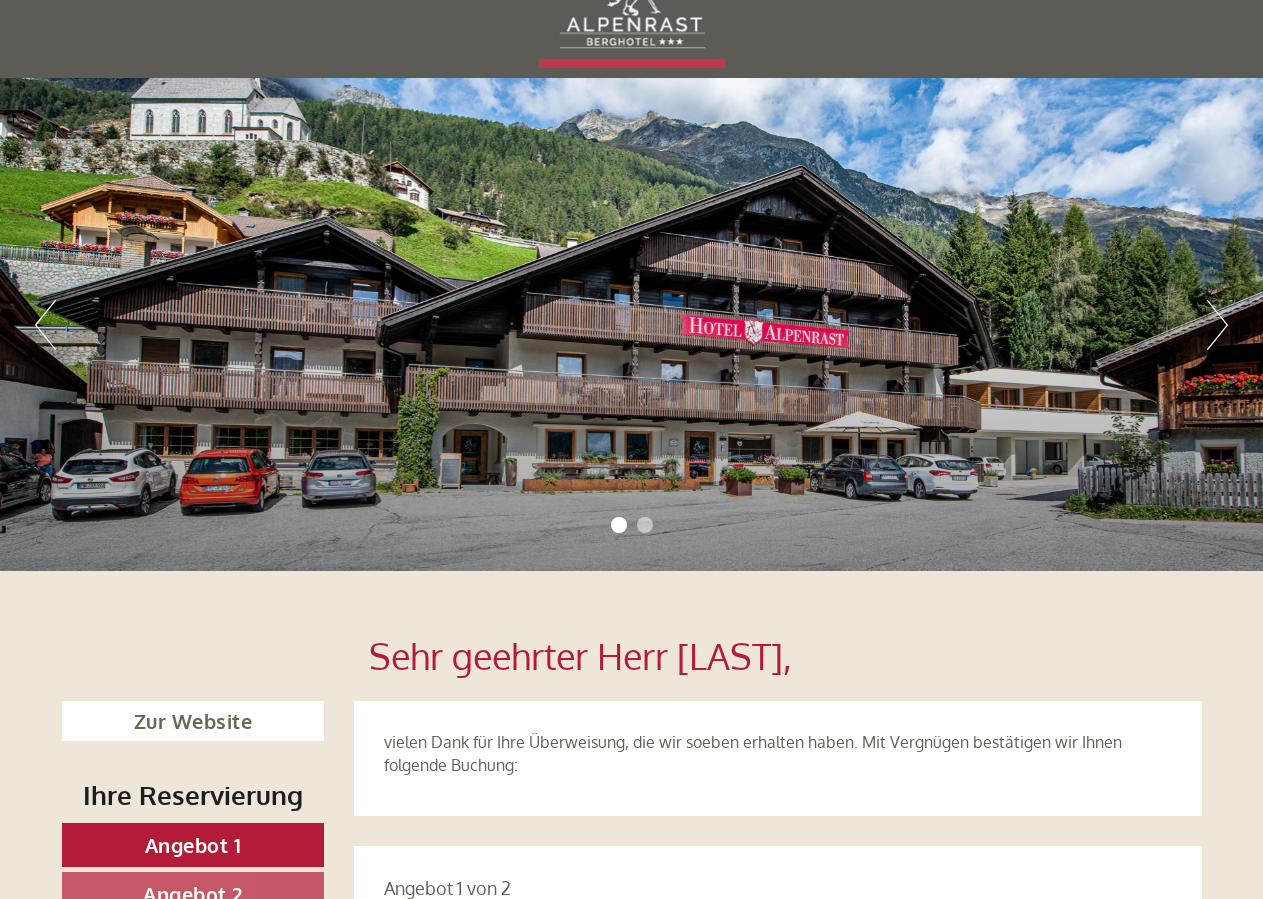 click on "Next" at bounding box center (1217, 325) 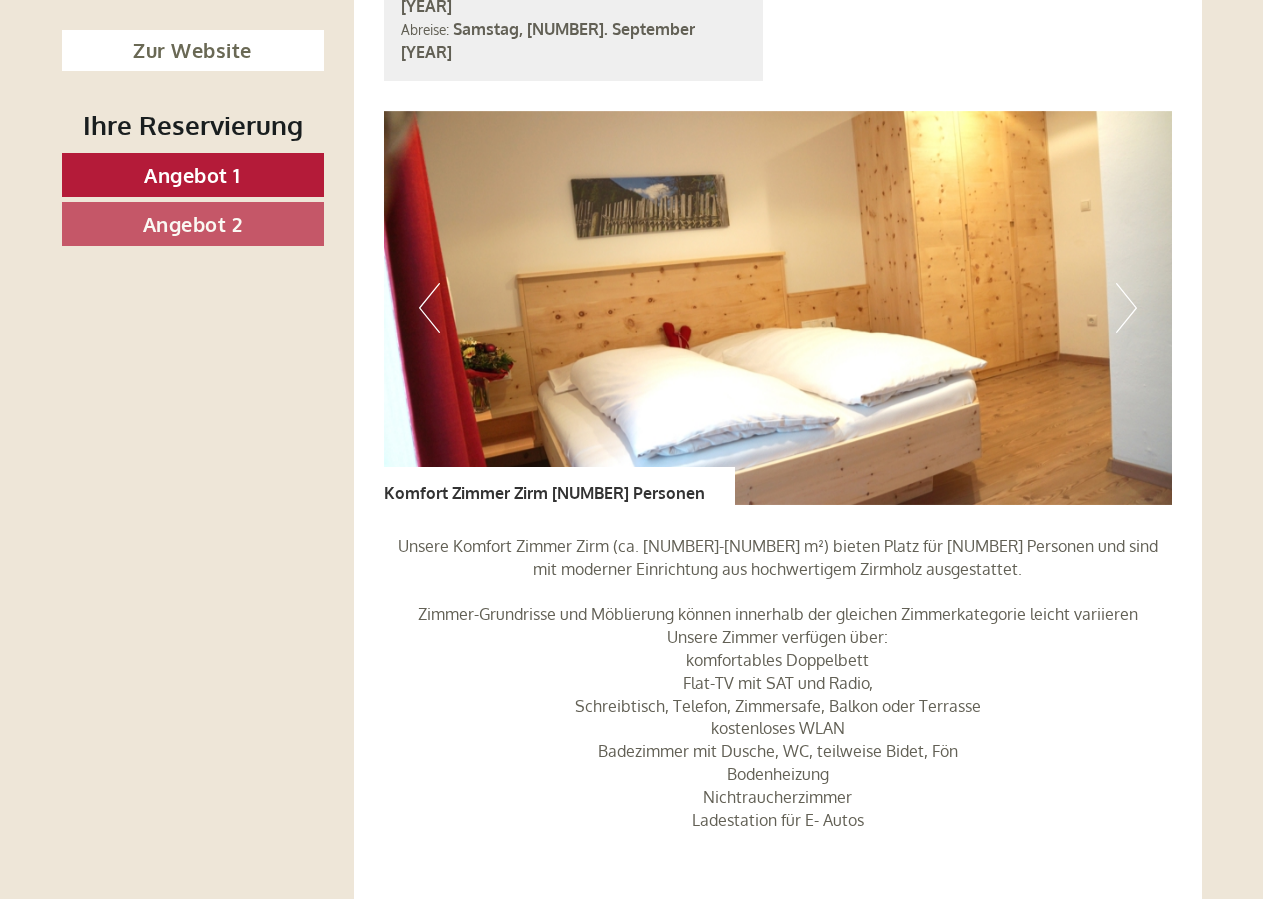 scroll, scrollTop: 1296, scrollLeft: 0, axis: vertical 